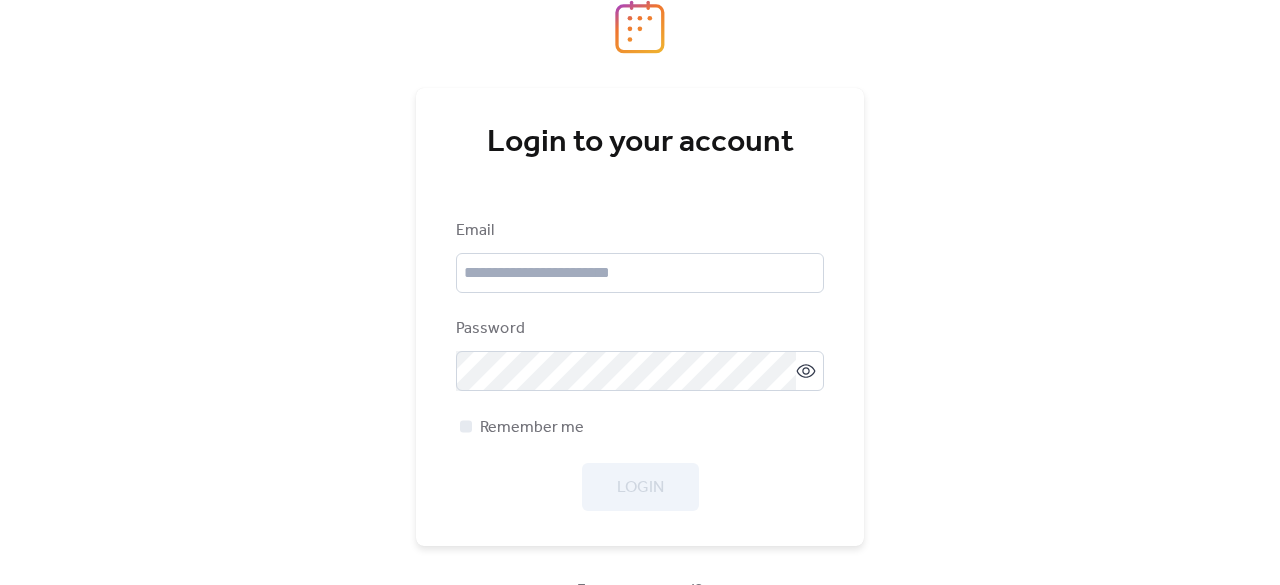 scroll, scrollTop: 0, scrollLeft: 0, axis: both 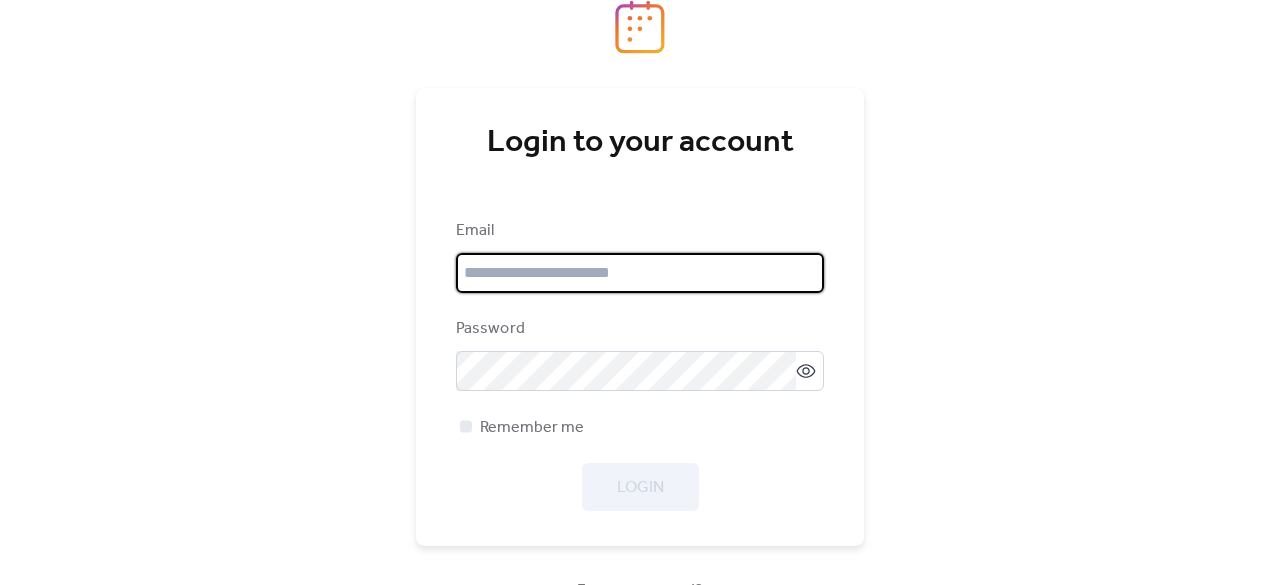 paste on "**********" 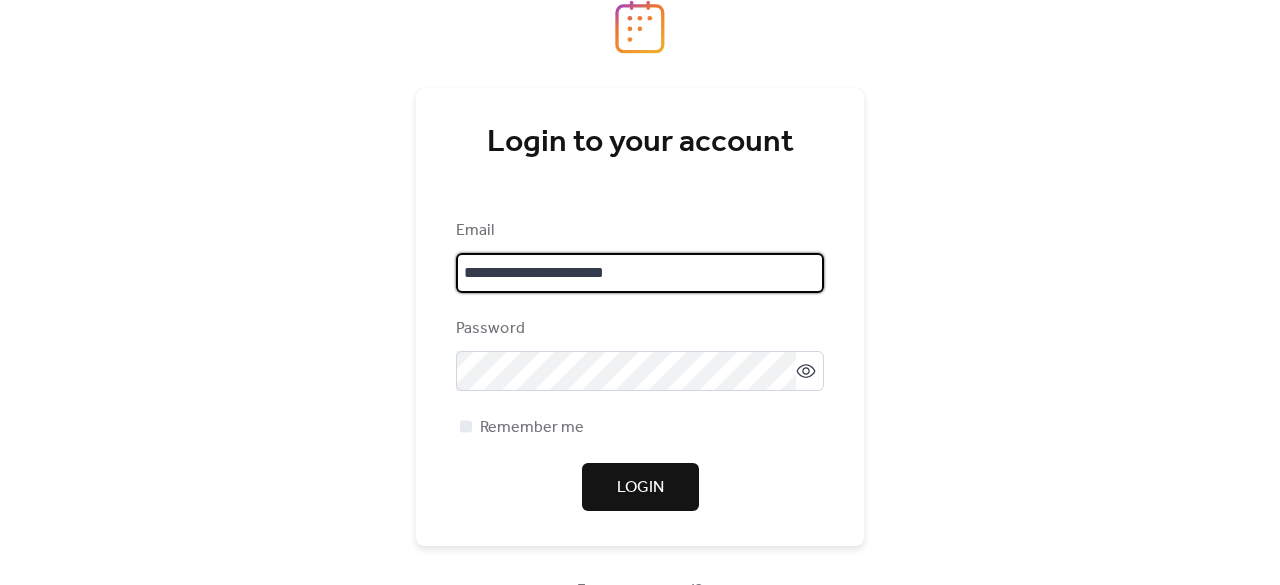 type on "**********" 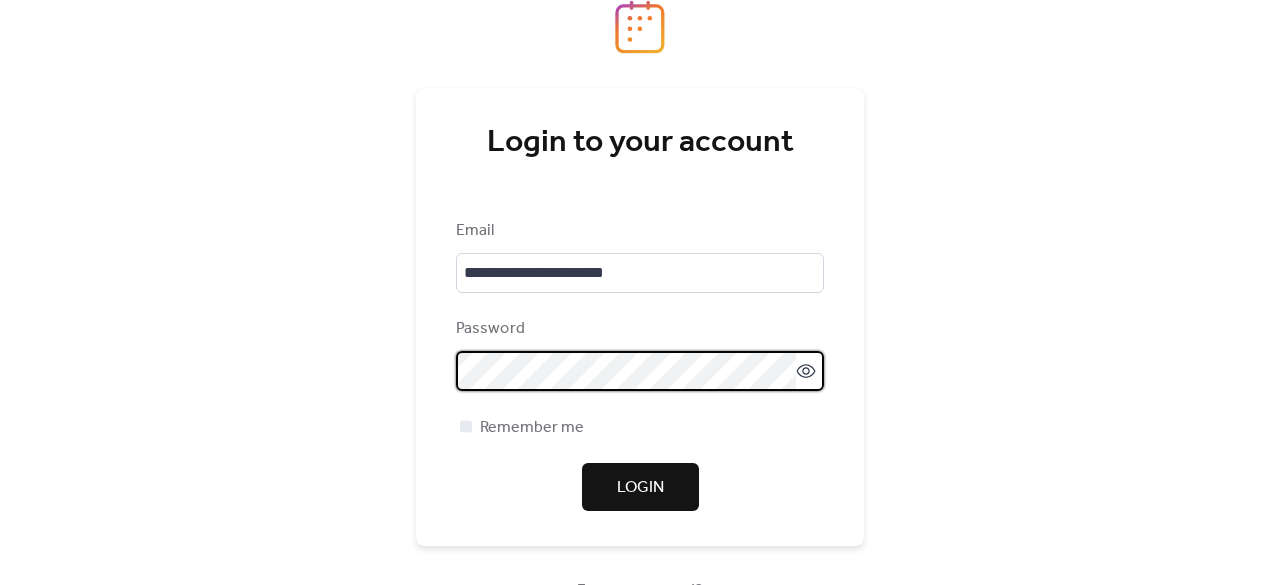 click on "Login" at bounding box center [640, 488] 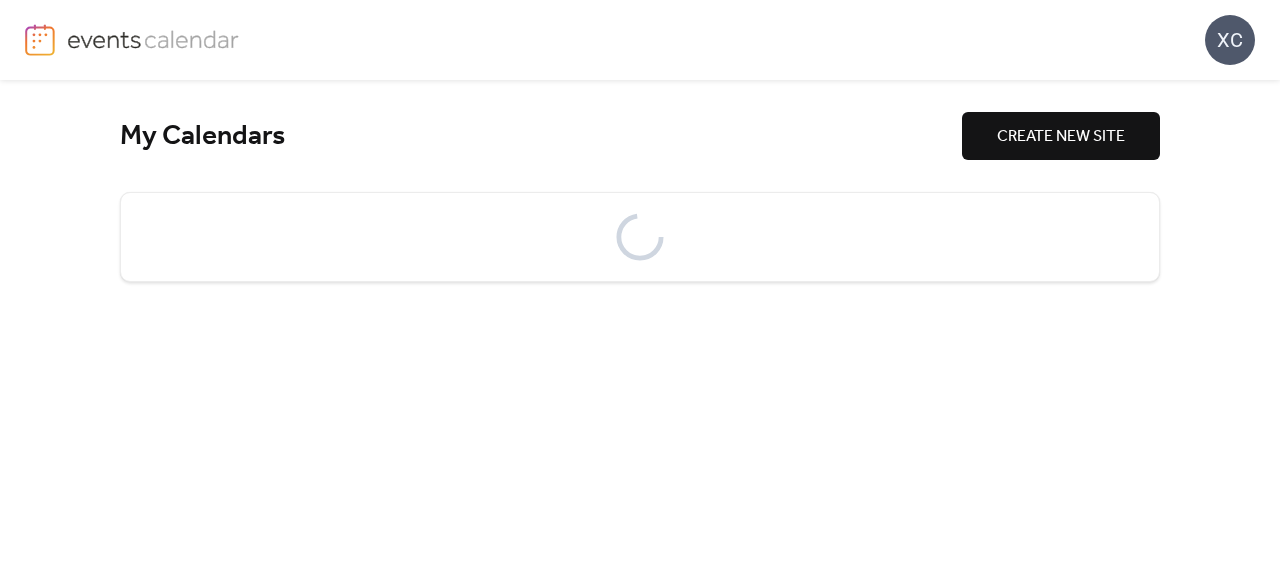 scroll, scrollTop: 0, scrollLeft: 0, axis: both 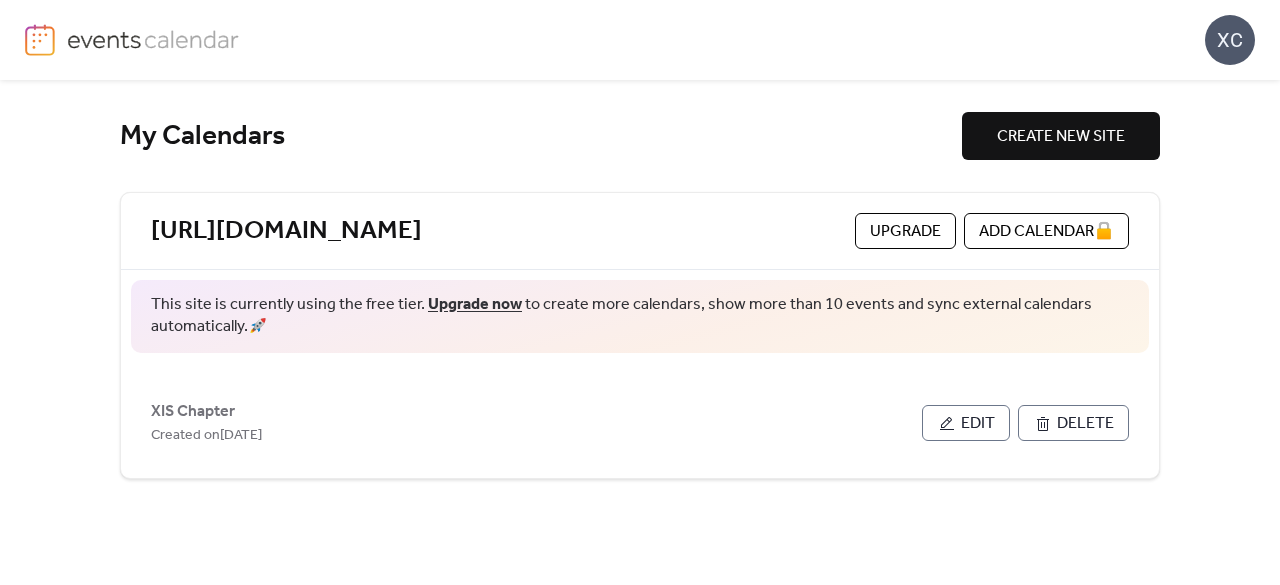 click on "XC" at bounding box center [1230, 40] 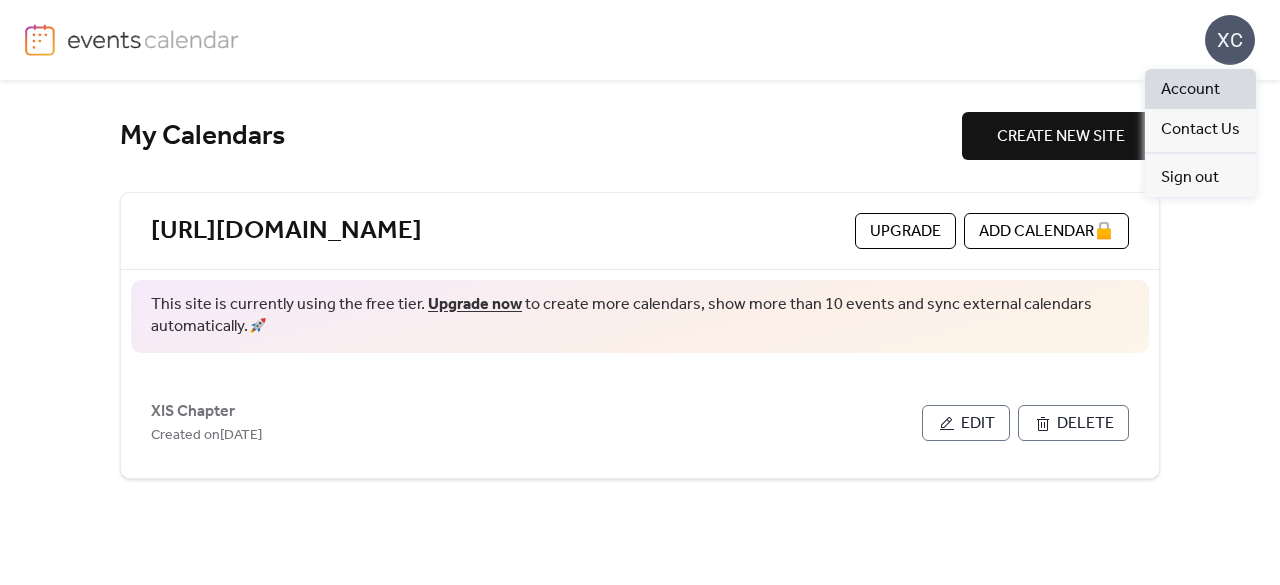 click on "Account" at bounding box center (1190, 90) 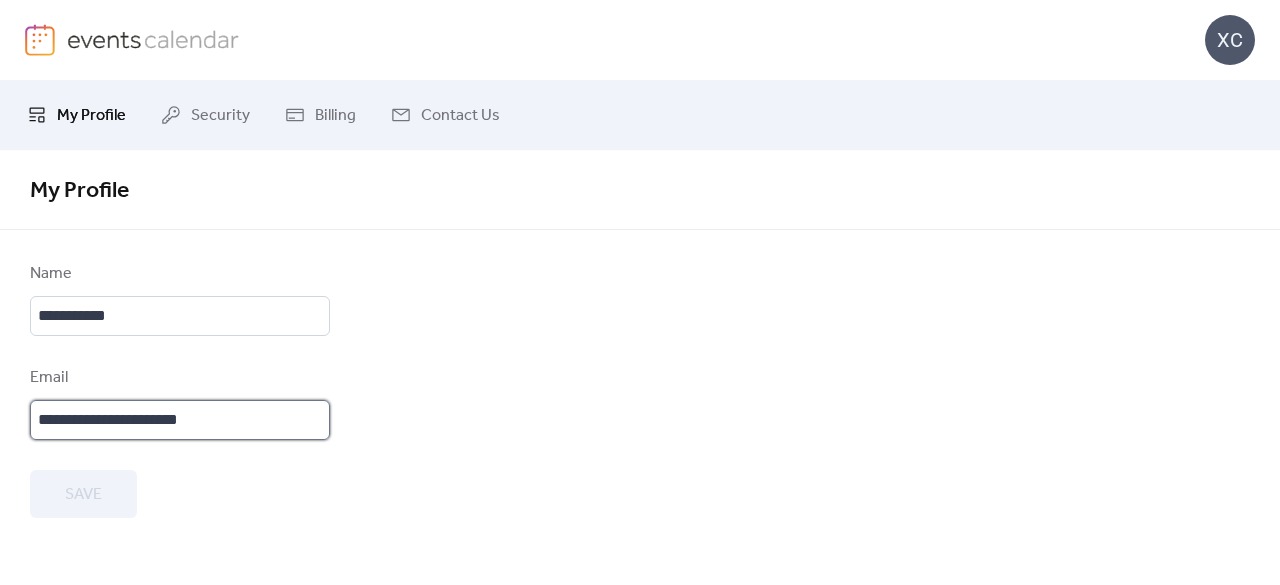 click on "**********" at bounding box center [180, 420] 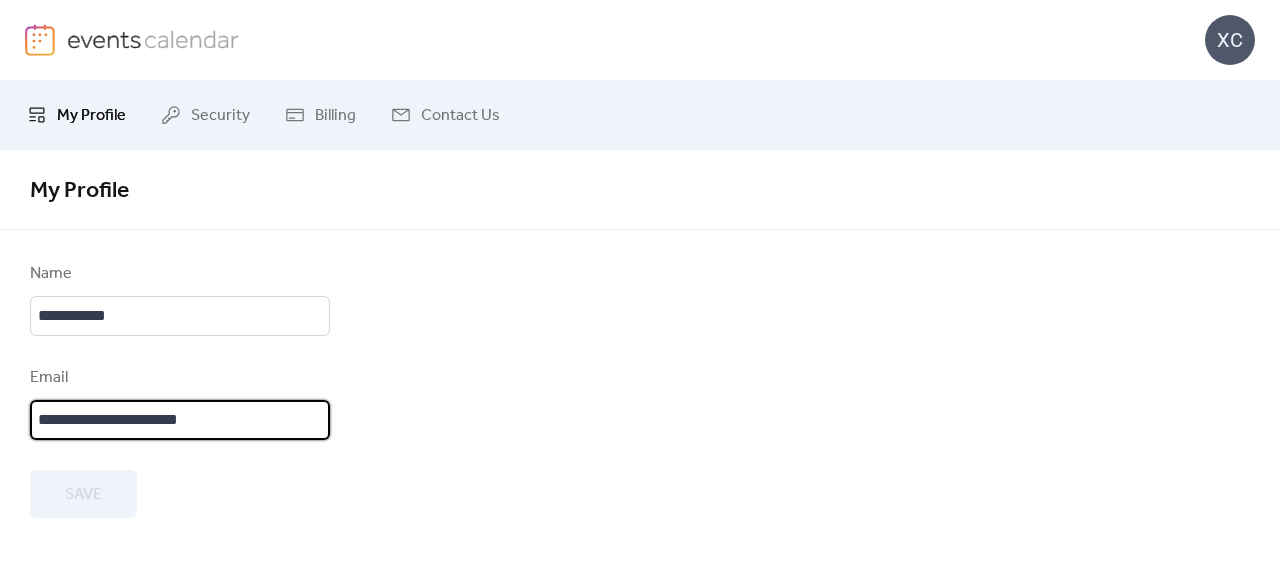 click on "**********" at bounding box center [180, 420] 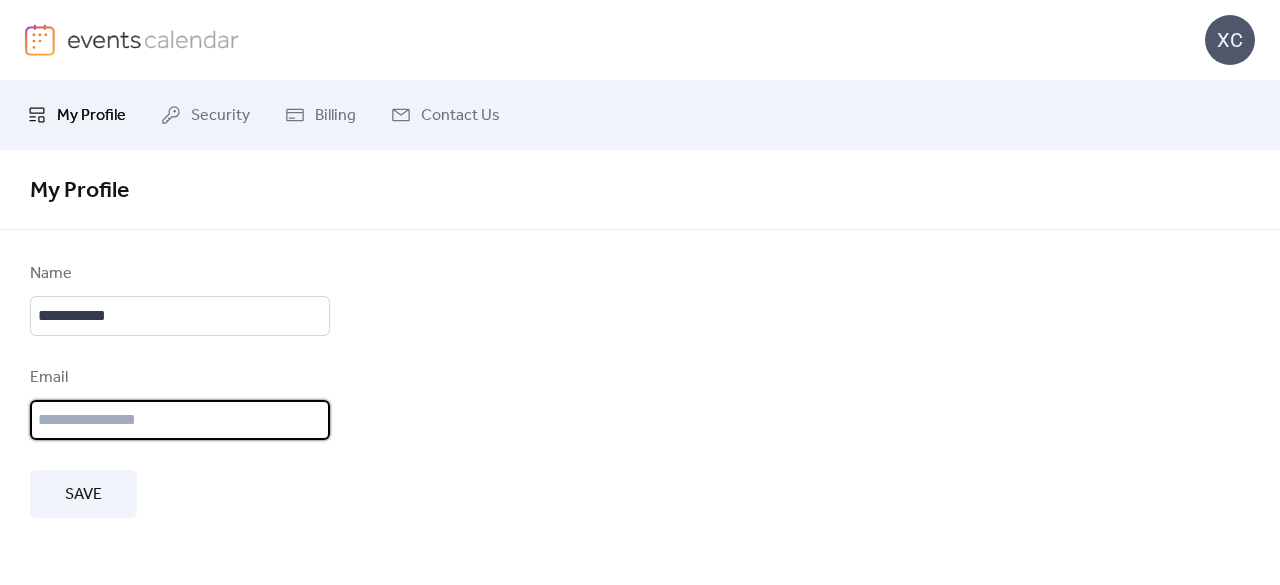 click at bounding box center [180, 420] 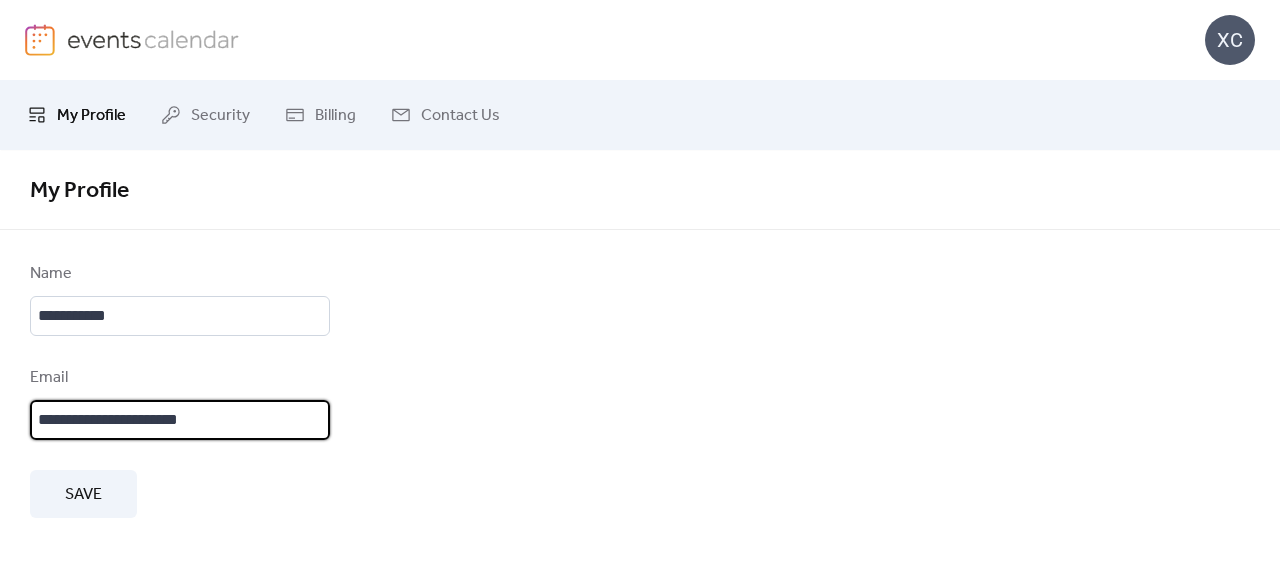 click on "Save" at bounding box center (83, 495) 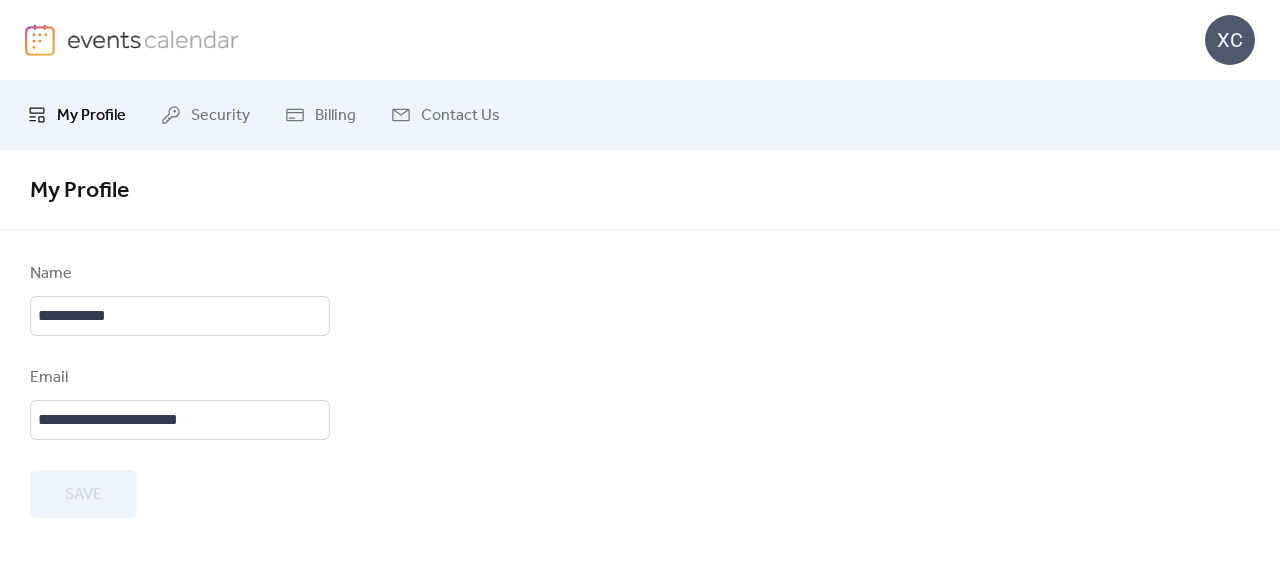click at bounding box center [40, 40] 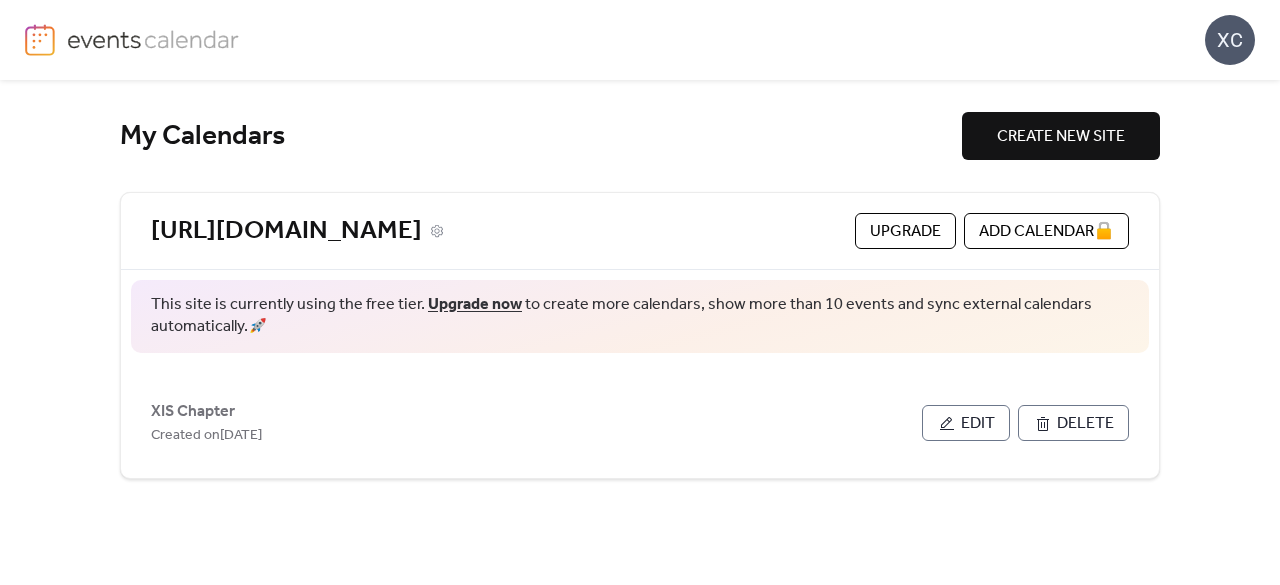 click on "[URL][DOMAIN_NAME]" at bounding box center (286, 231) 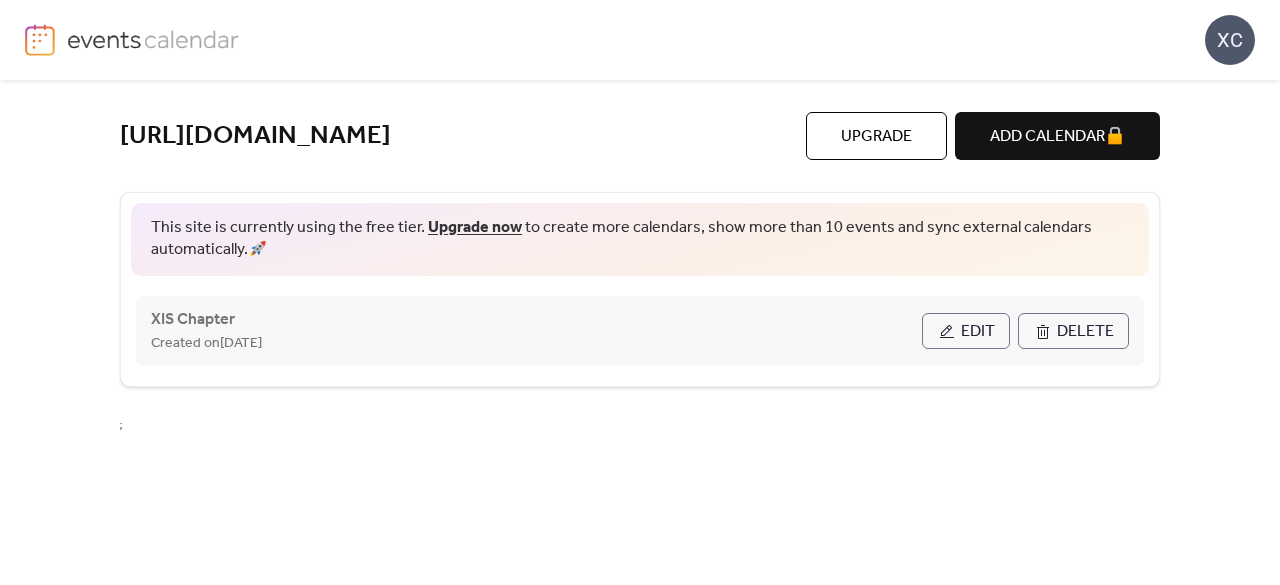 click on "Created on  [DATE]" at bounding box center (536, 343) 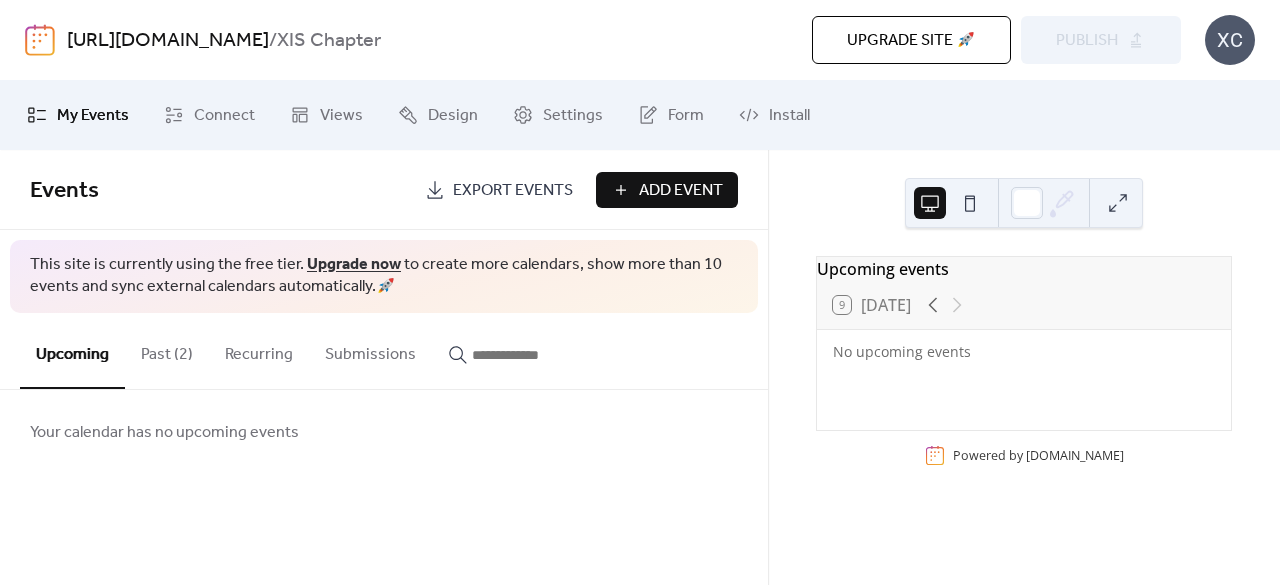 click on "Past  (2)" at bounding box center (167, 350) 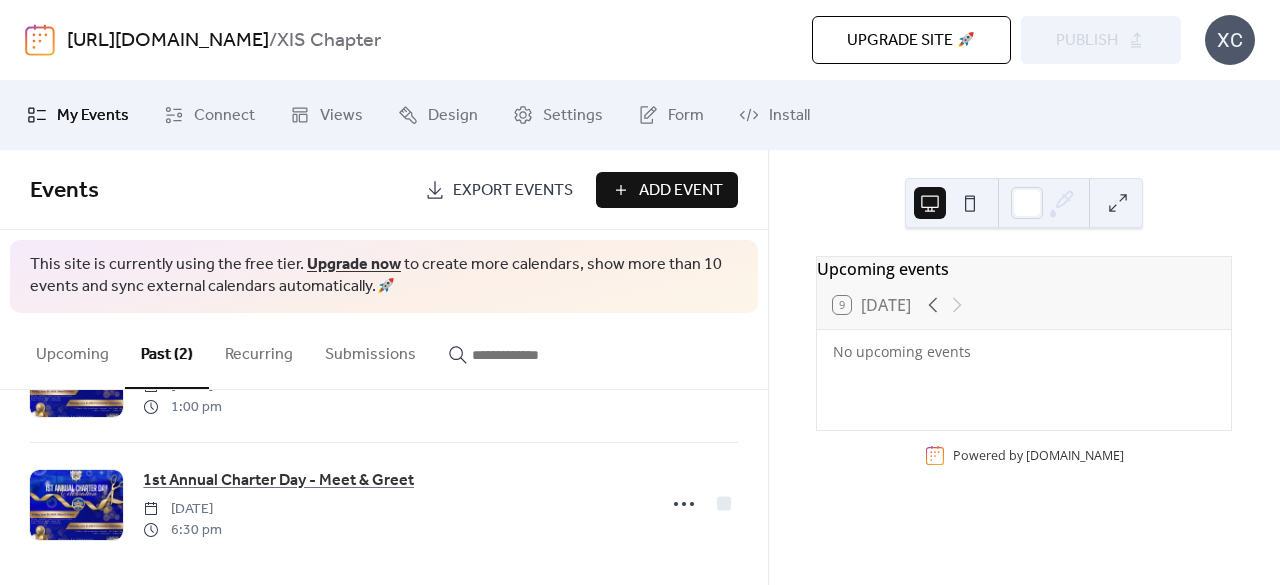scroll, scrollTop: 0, scrollLeft: 0, axis: both 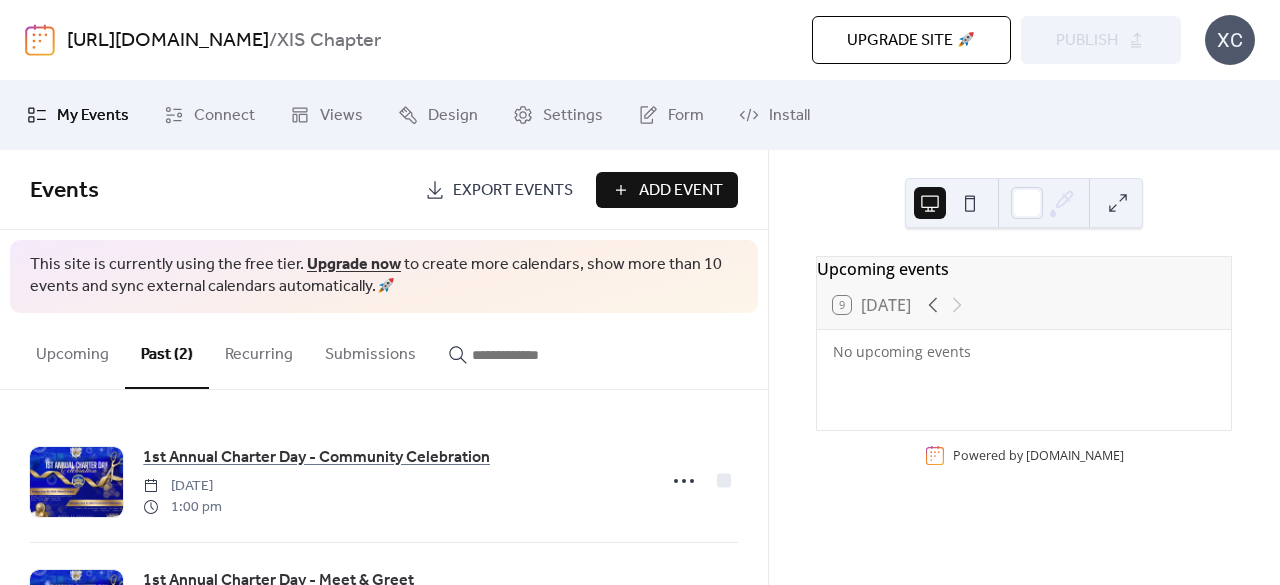 click on "Upcoming" at bounding box center [72, 350] 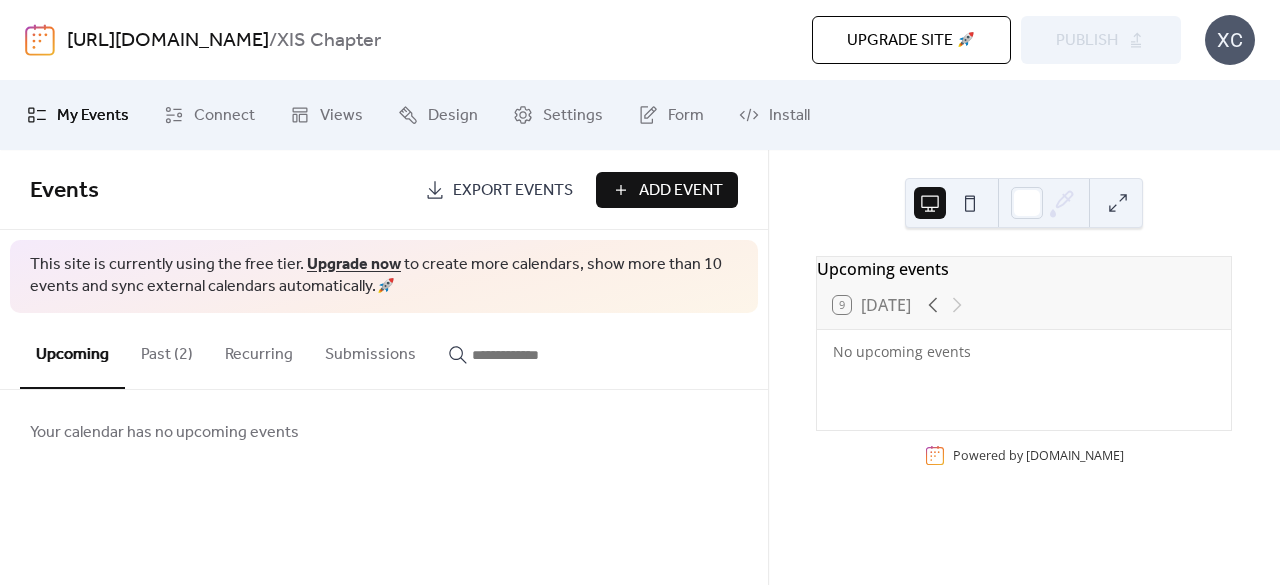 click on "Upcoming" at bounding box center [72, 351] 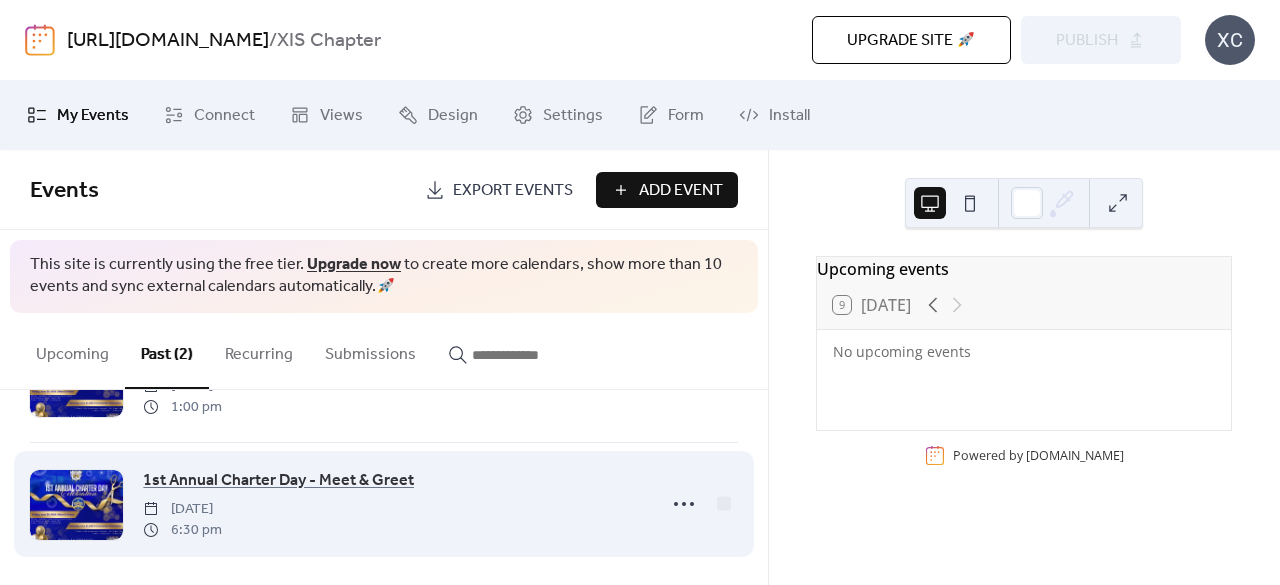 scroll, scrollTop: 110, scrollLeft: 0, axis: vertical 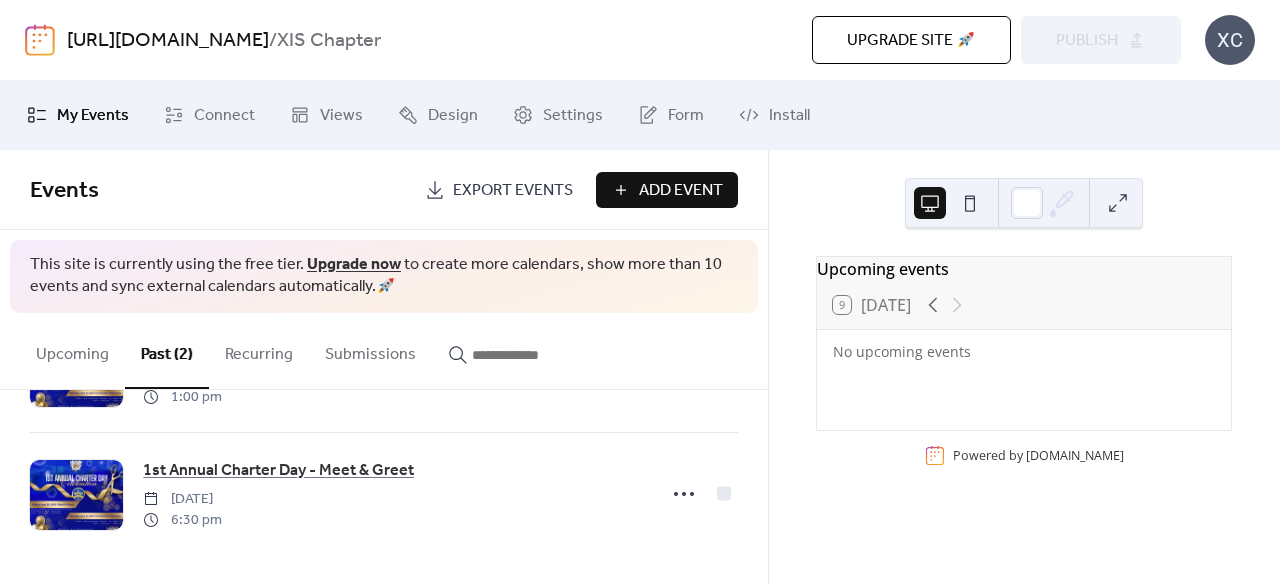 click on "Events Export Events Add Event" at bounding box center [384, 190] 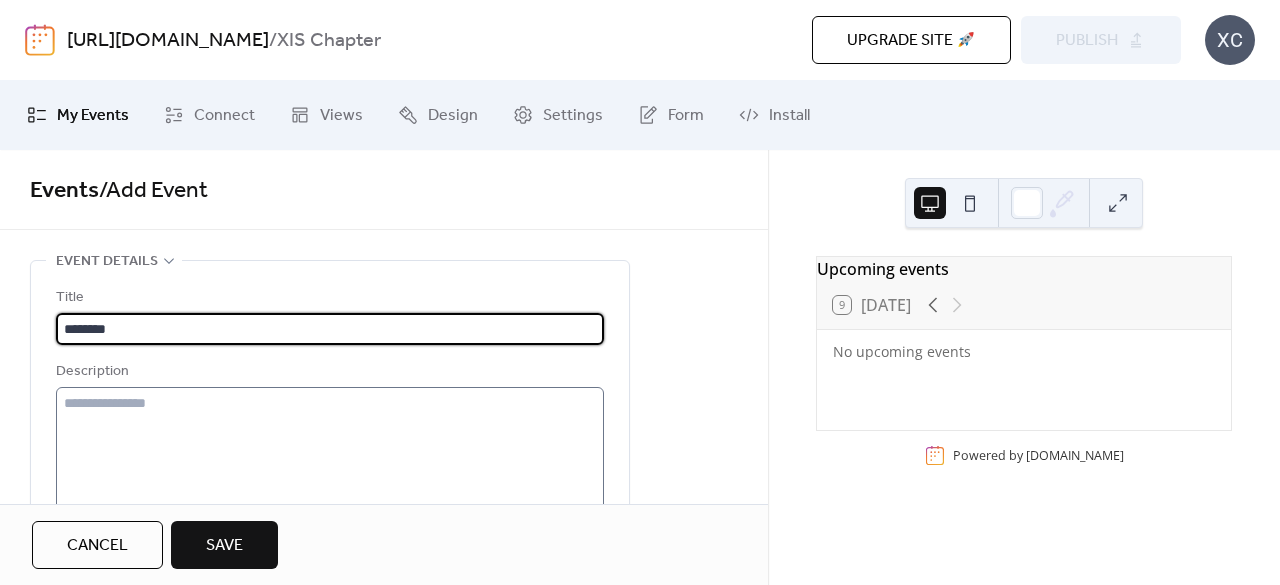 type on "********" 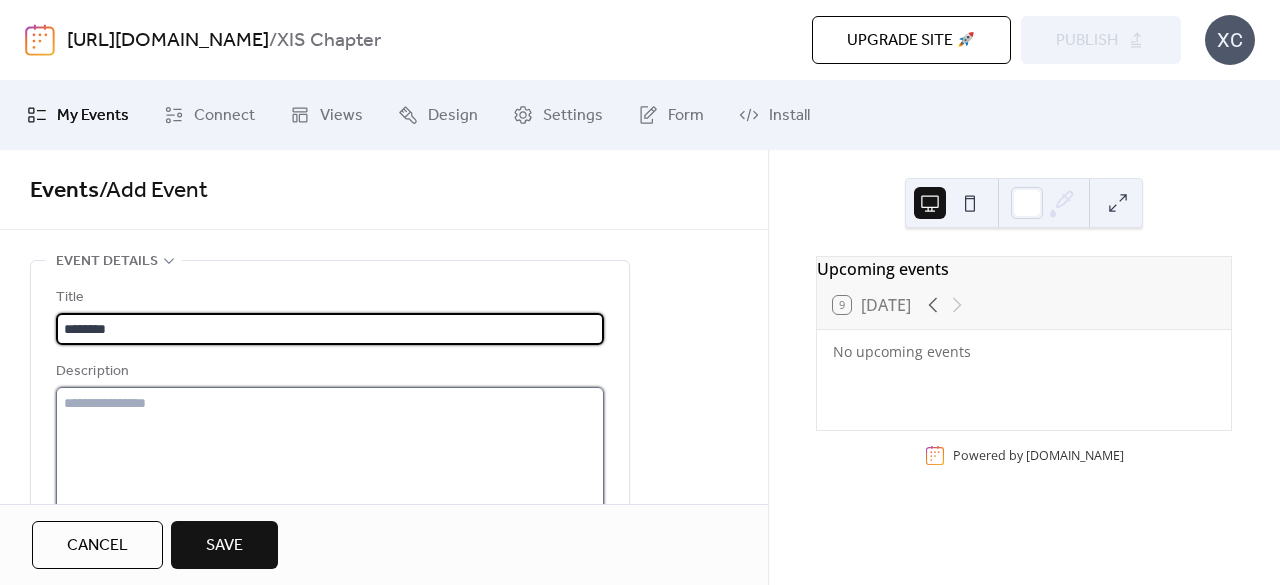 click at bounding box center (330, 463) 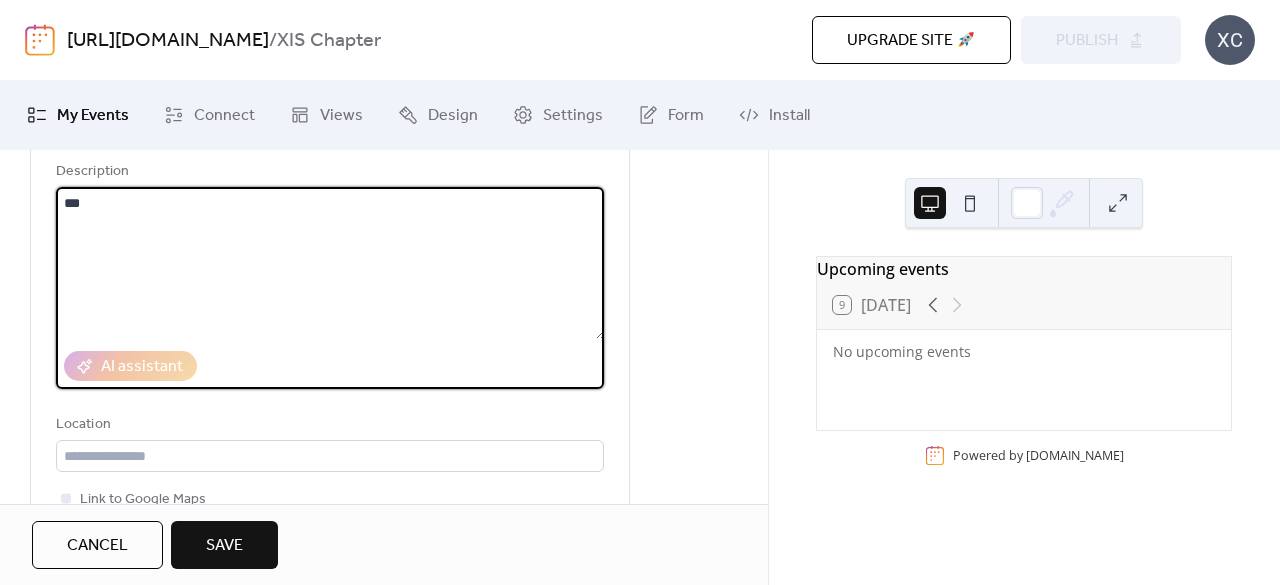 scroll, scrollTop: 400, scrollLeft: 0, axis: vertical 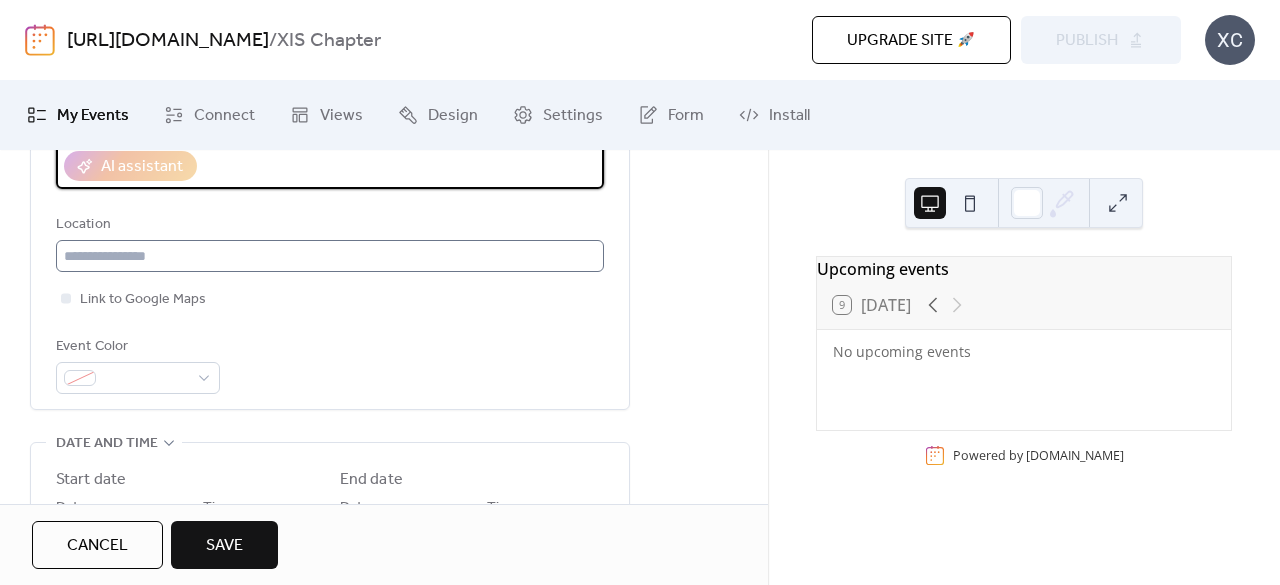 type on "***" 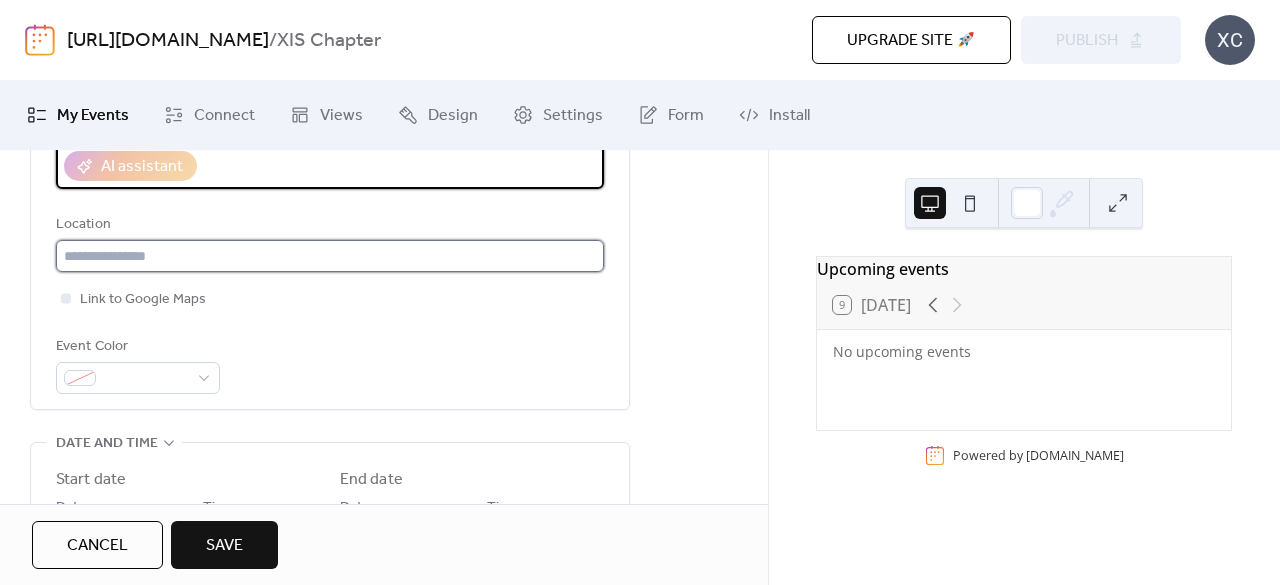 click at bounding box center (330, 256) 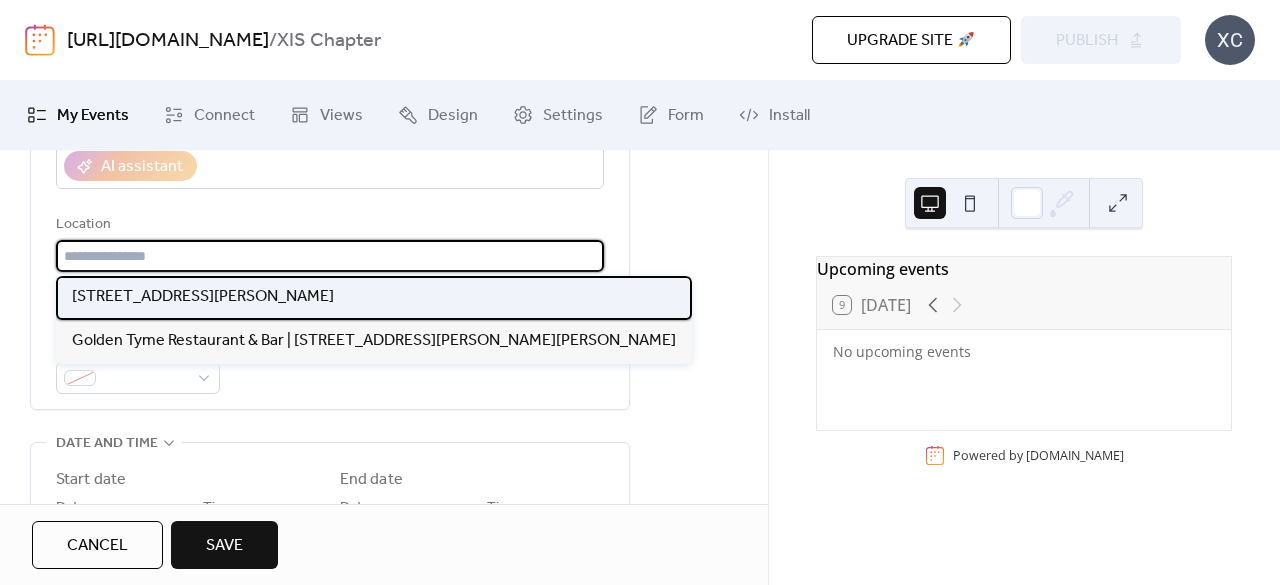 click on "[STREET_ADDRESS][PERSON_NAME]" at bounding box center (203, 297) 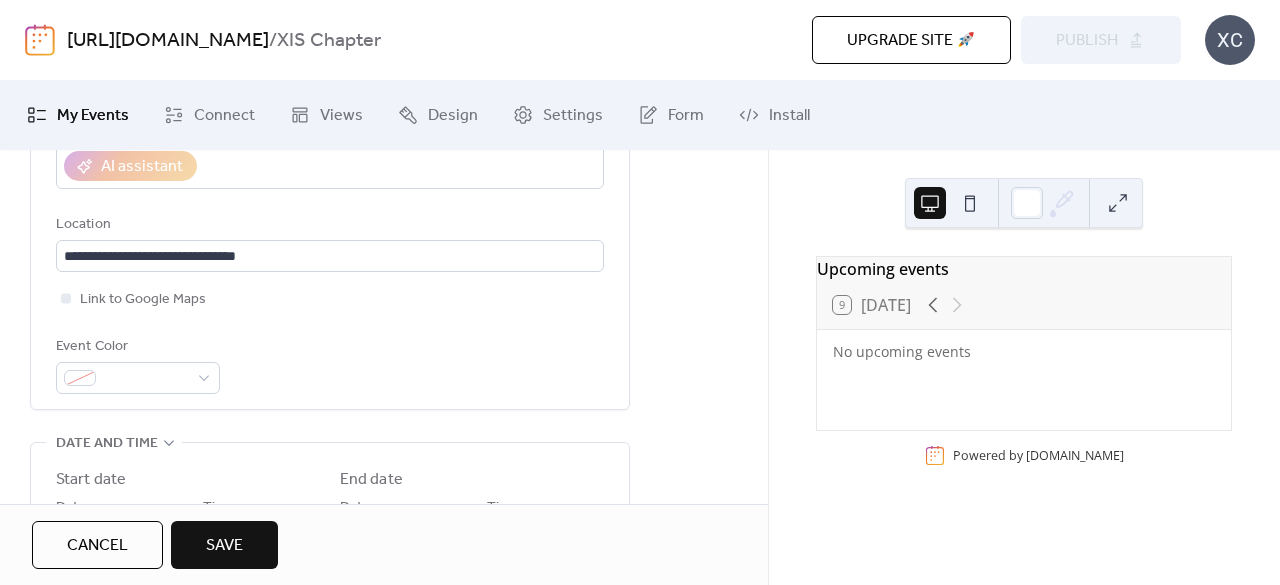 type on "**********" 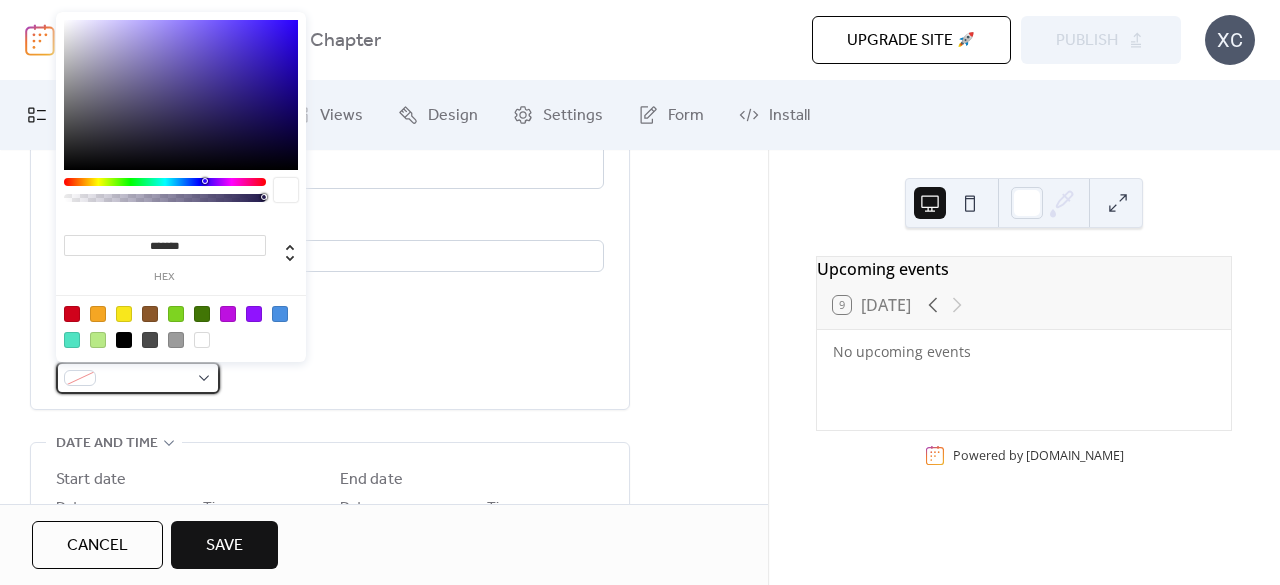 click at bounding box center [138, 378] 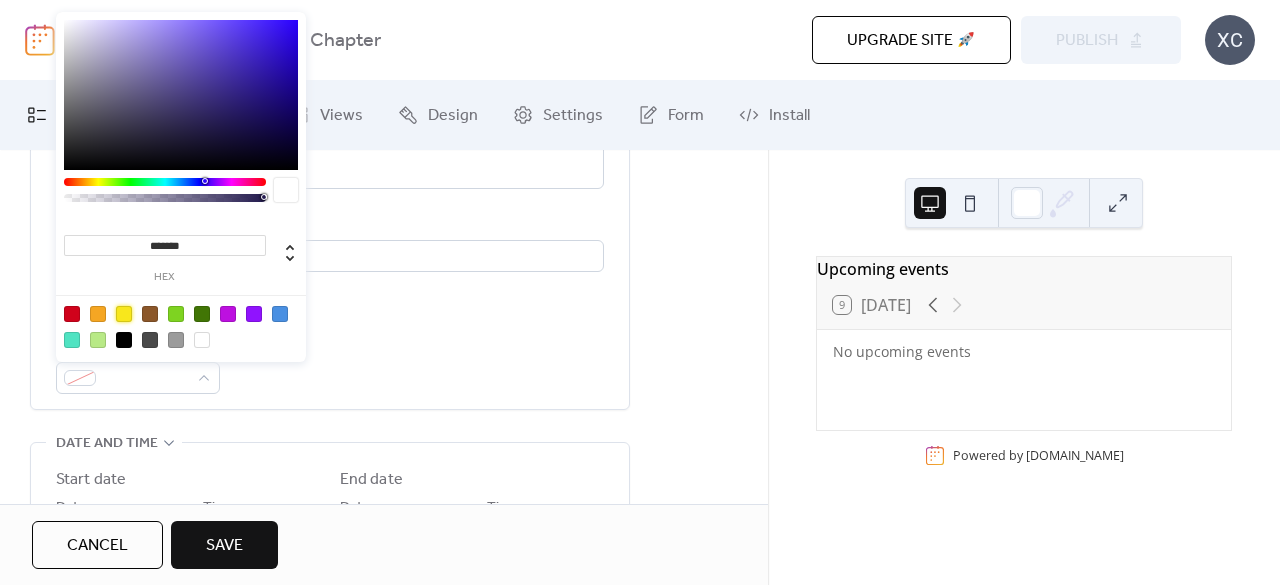 click at bounding box center [124, 314] 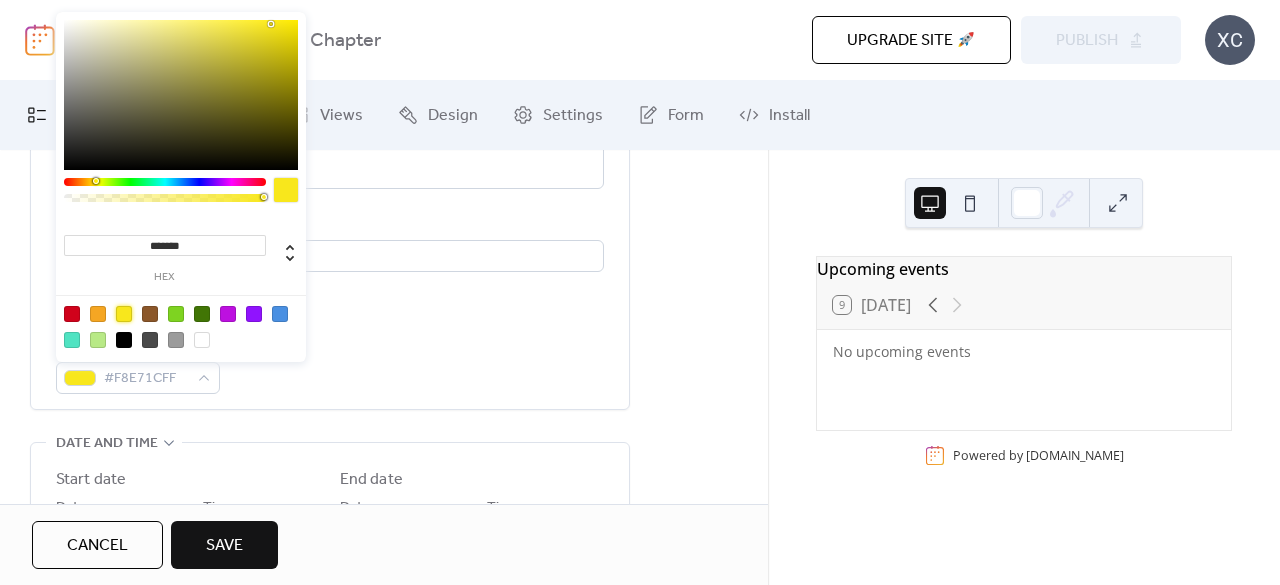 click on "Event Color #F8E71CFF" at bounding box center [330, 364] 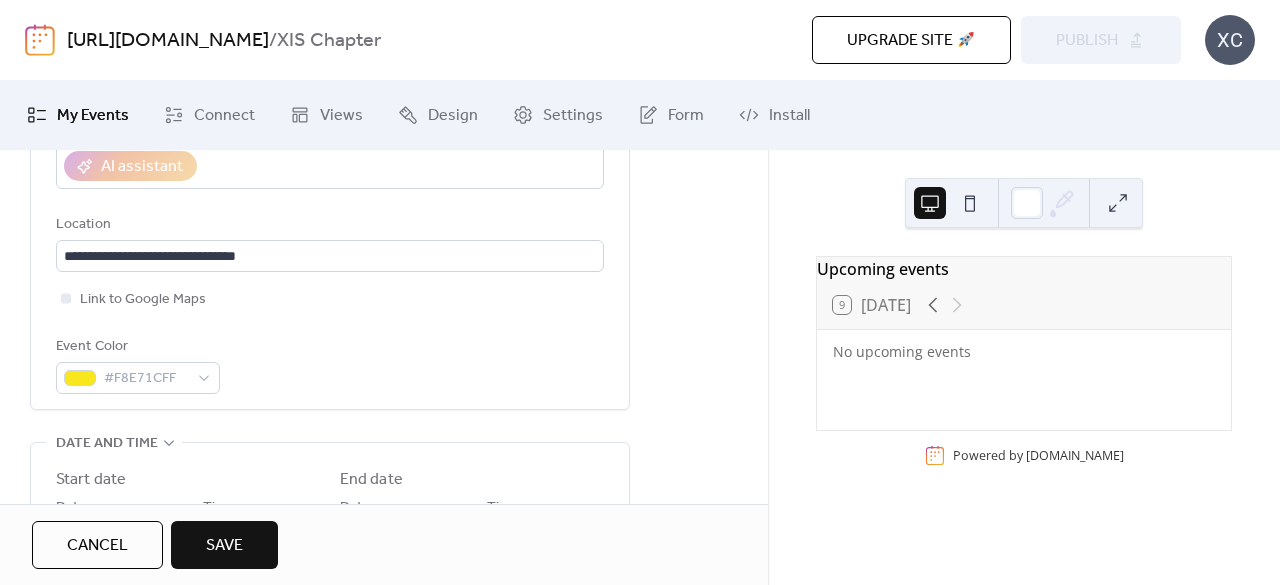 scroll, scrollTop: 600, scrollLeft: 0, axis: vertical 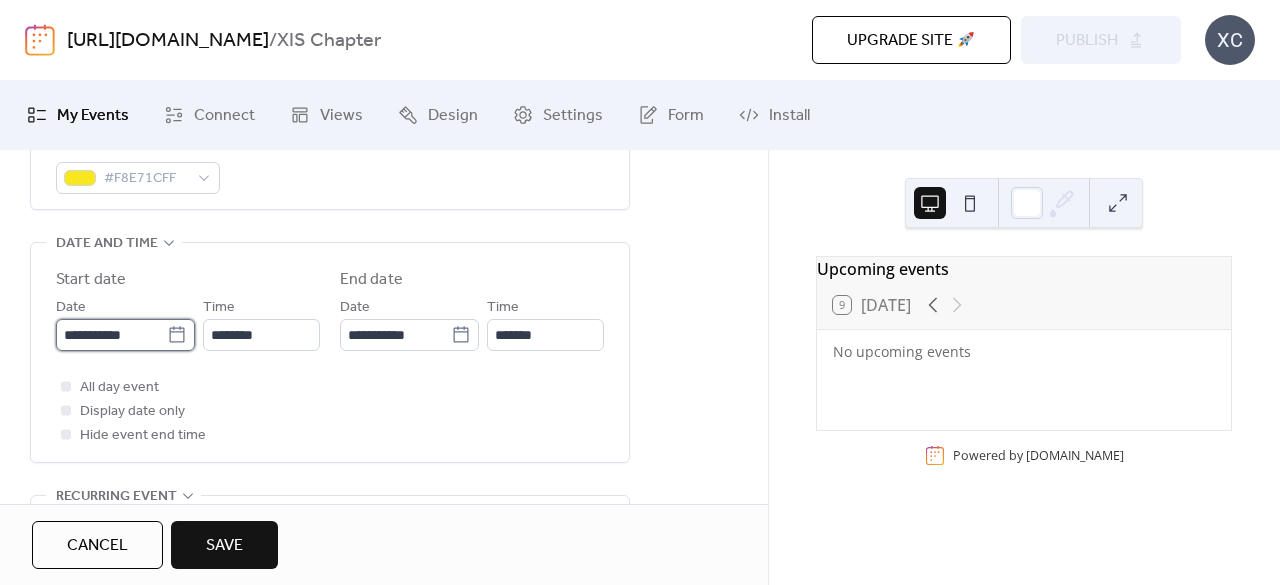 click on "**********" at bounding box center [111, 335] 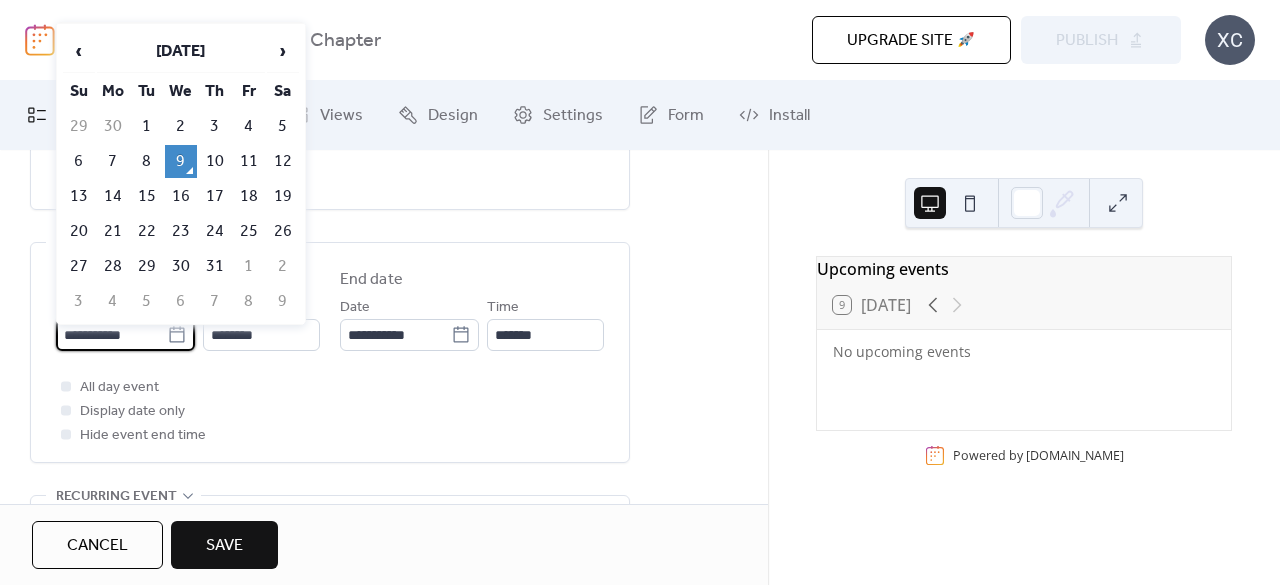 click on "9" at bounding box center (181, 161) 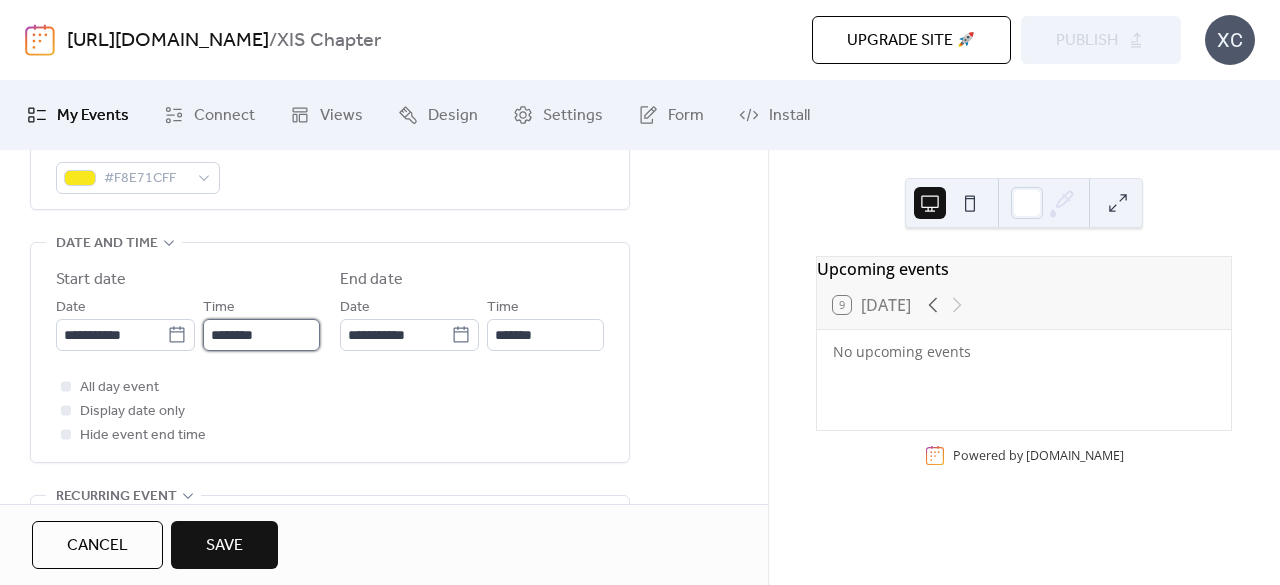 click on "********" at bounding box center (261, 335) 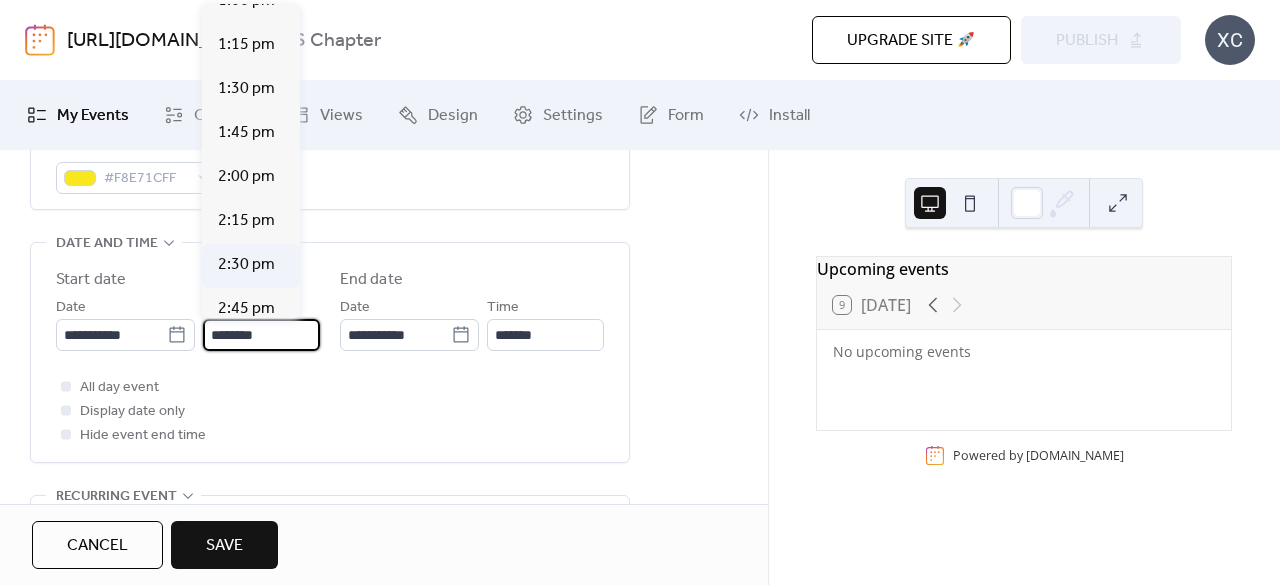 scroll, scrollTop: 2512, scrollLeft: 0, axis: vertical 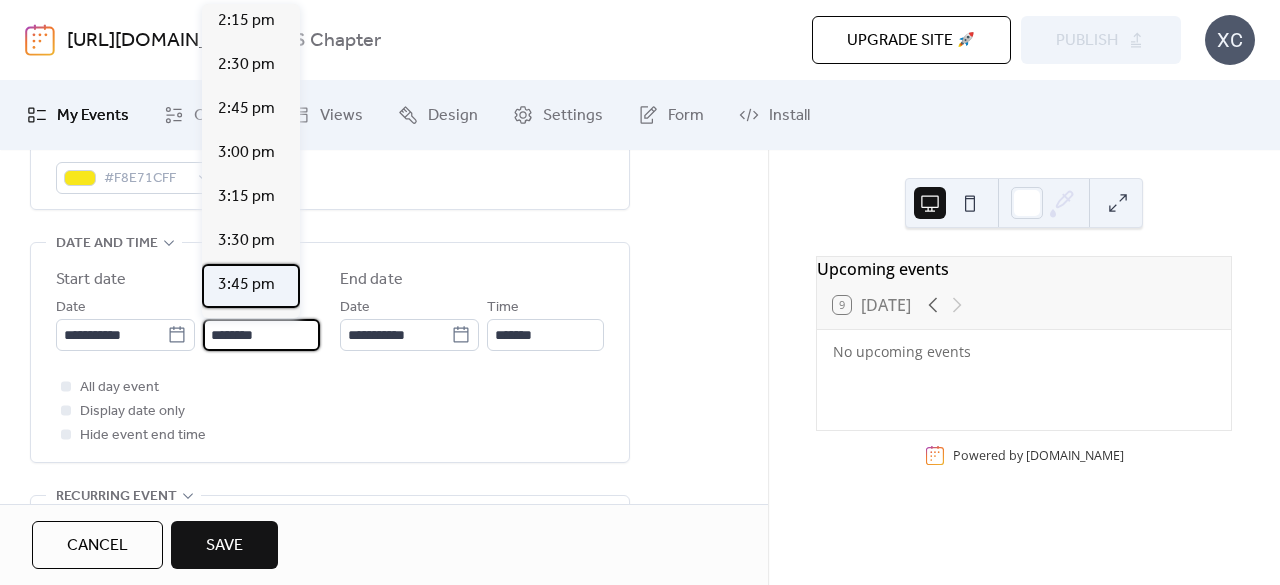 click on "3:45 pm" at bounding box center (246, 285) 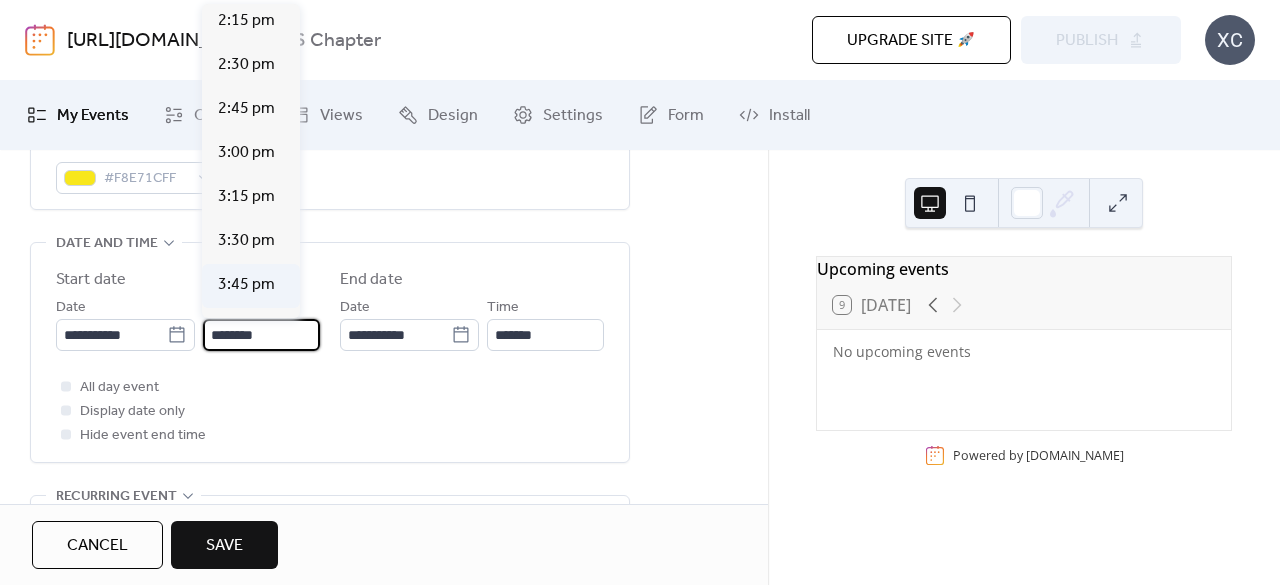 type on "*******" 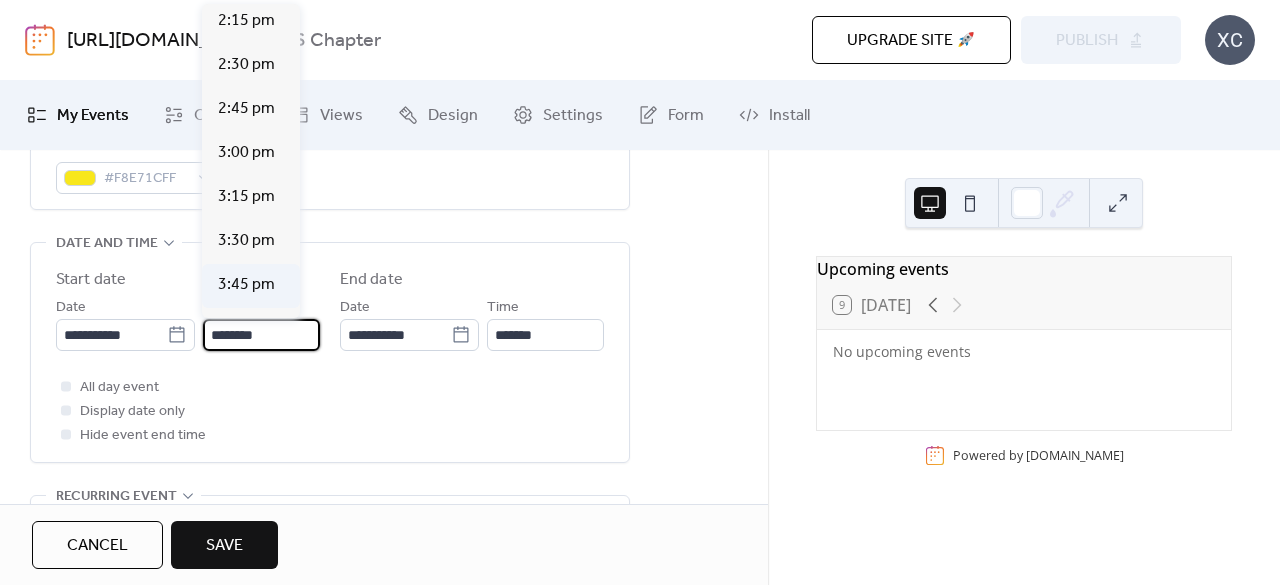 type on "*******" 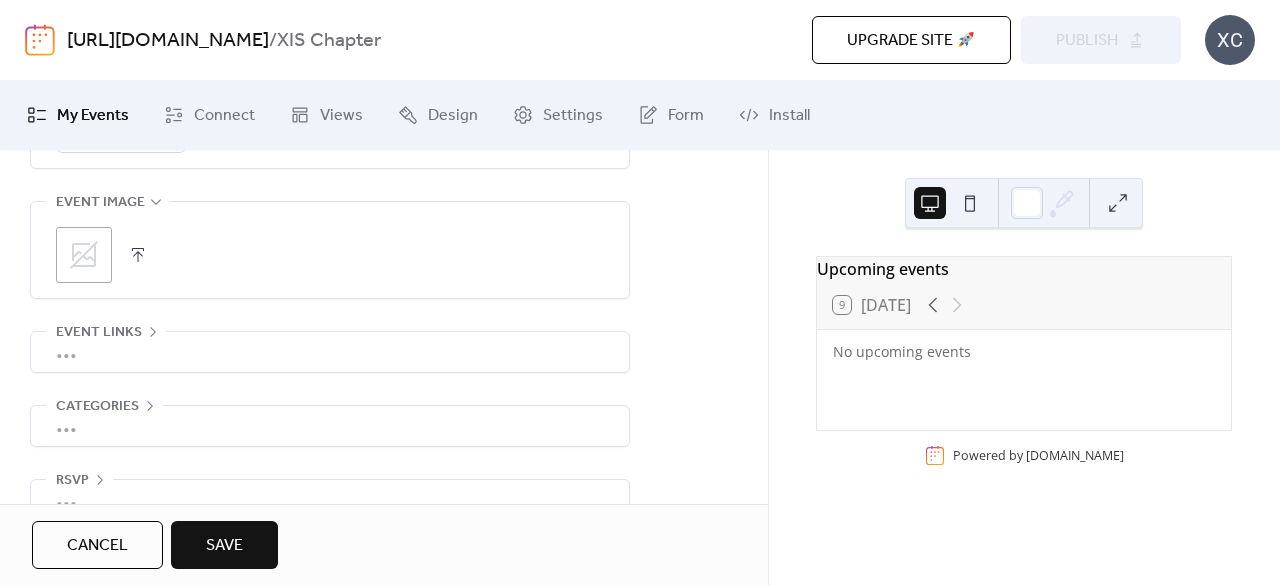 scroll, scrollTop: 1036, scrollLeft: 0, axis: vertical 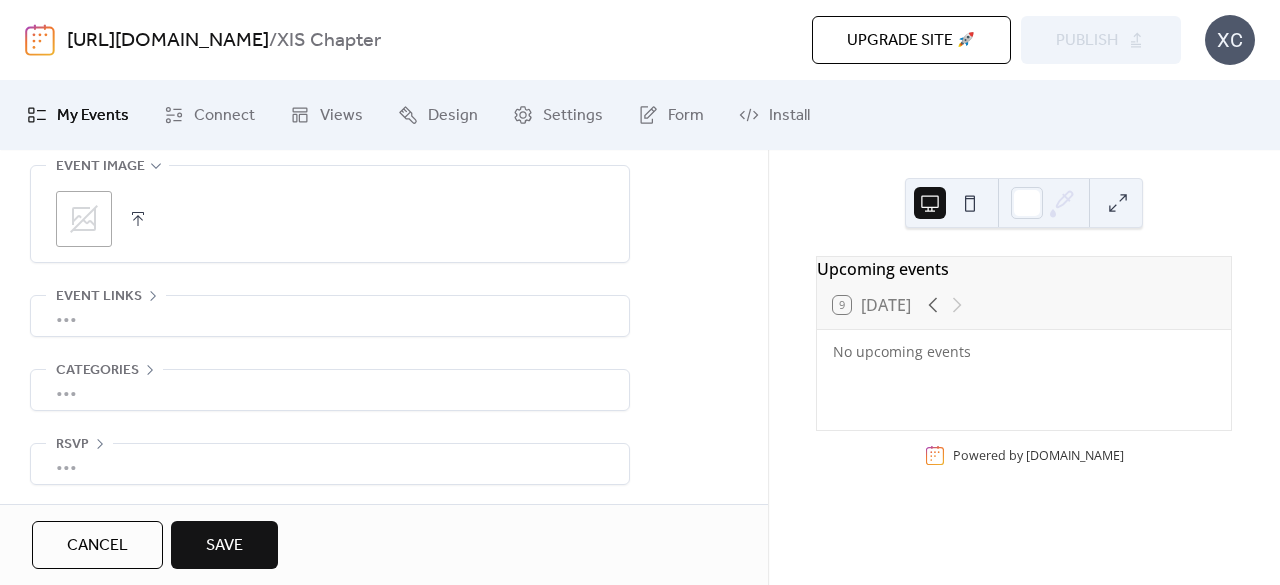 click on "Save" at bounding box center [224, 546] 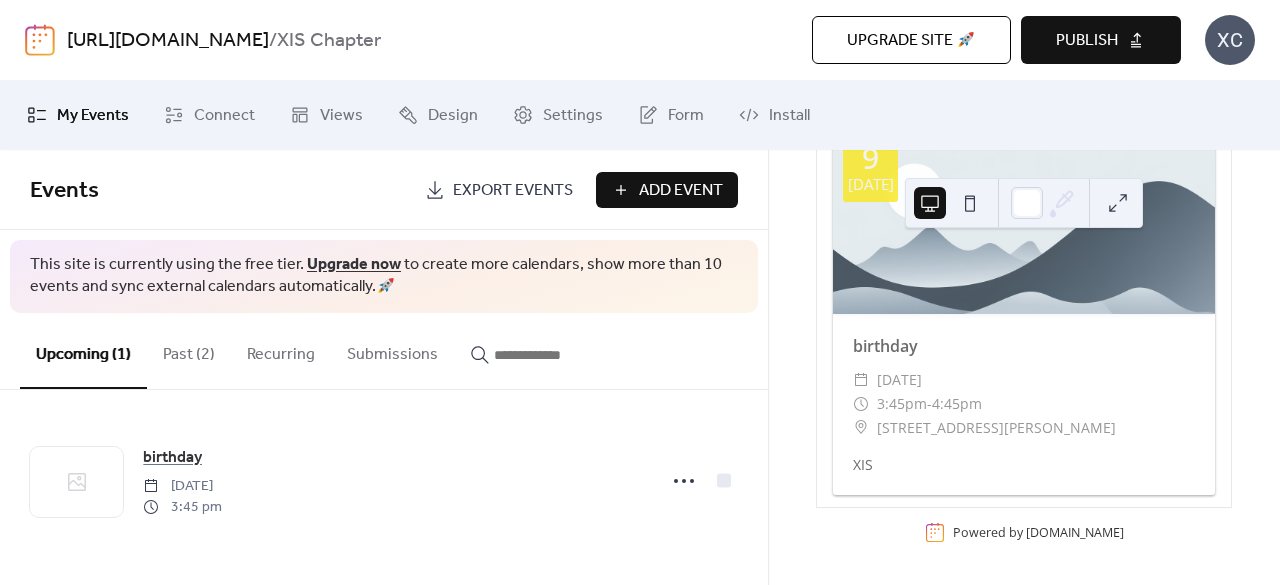 scroll, scrollTop: 0, scrollLeft: 0, axis: both 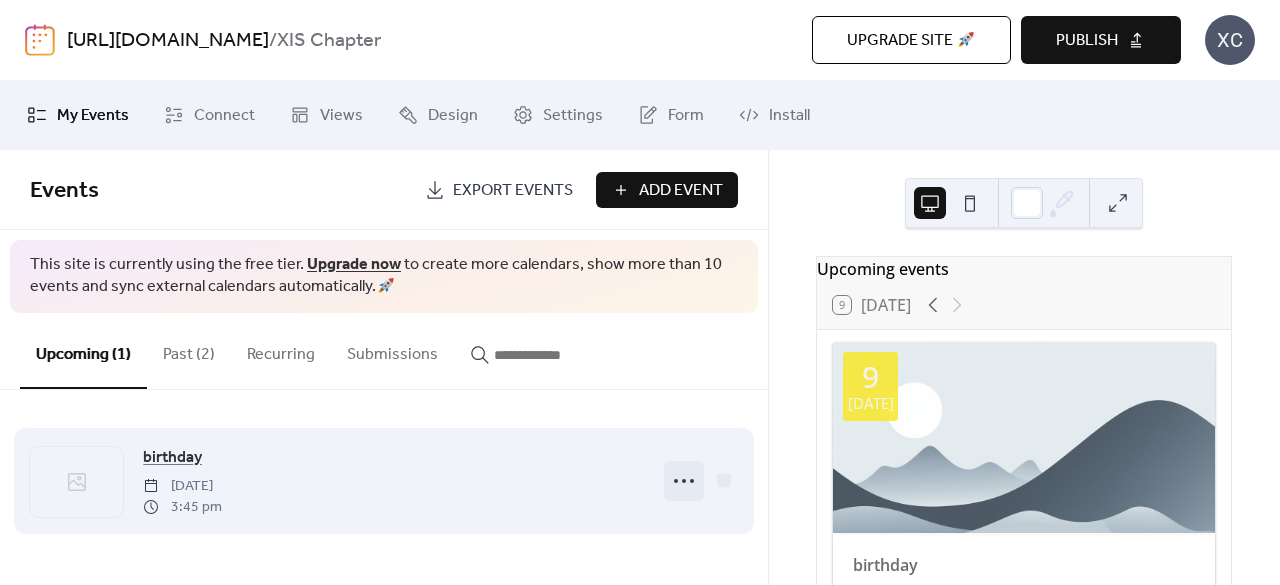 click 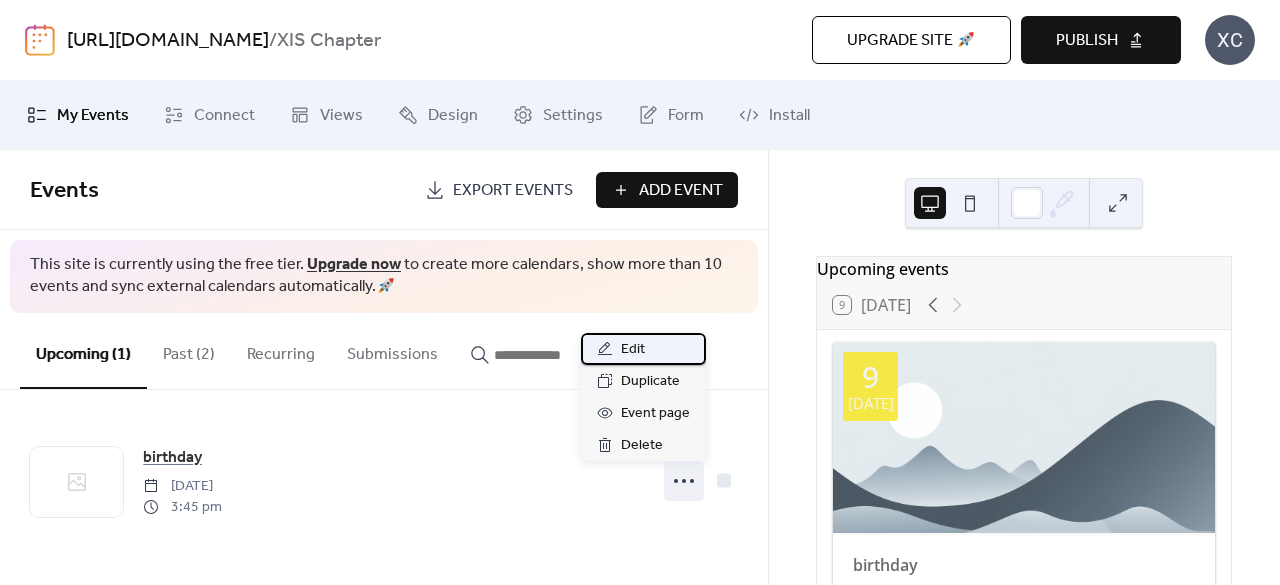 click on "Edit" at bounding box center [633, 350] 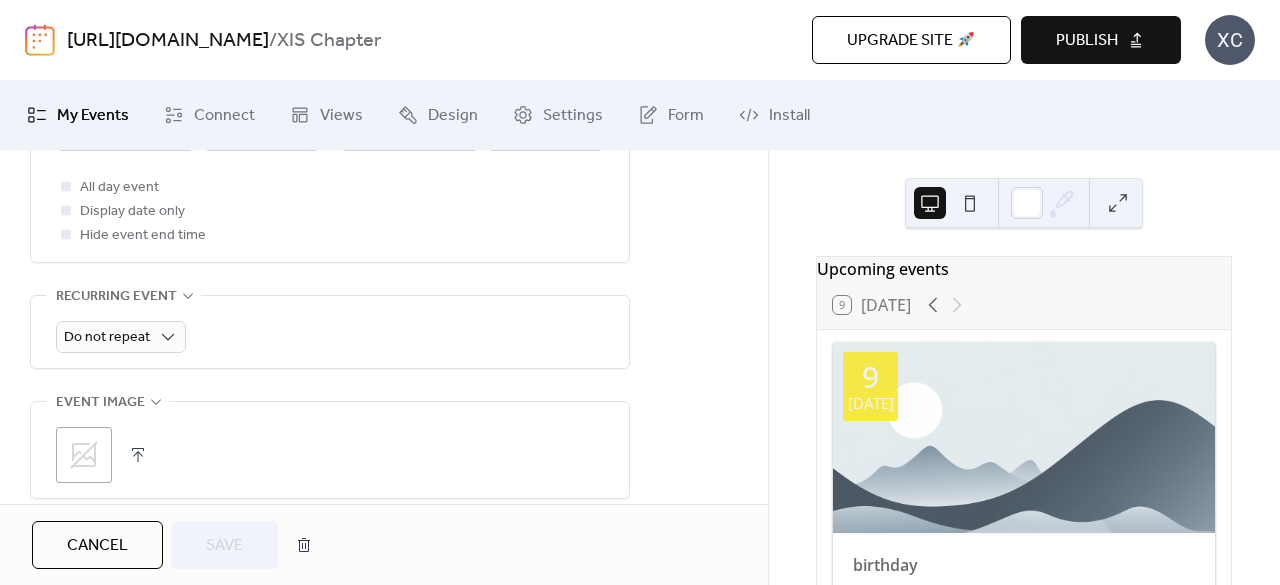scroll, scrollTop: 900, scrollLeft: 0, axis: vertical 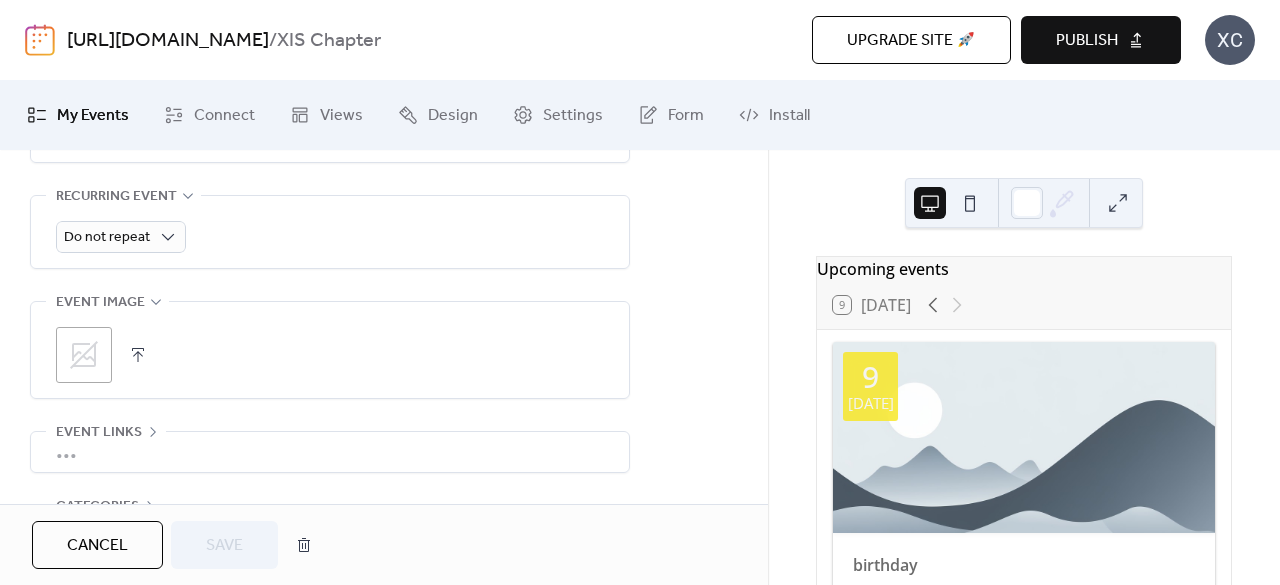 click on ";" at bounding box center (330, 355) 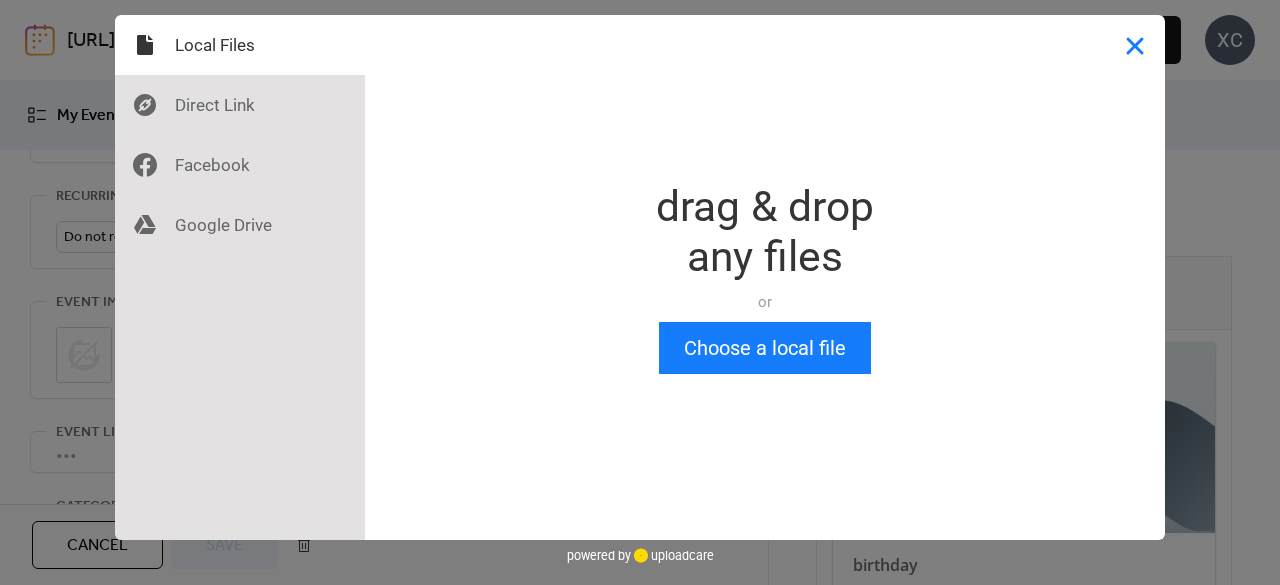 click at bounding box center (1135, 45) 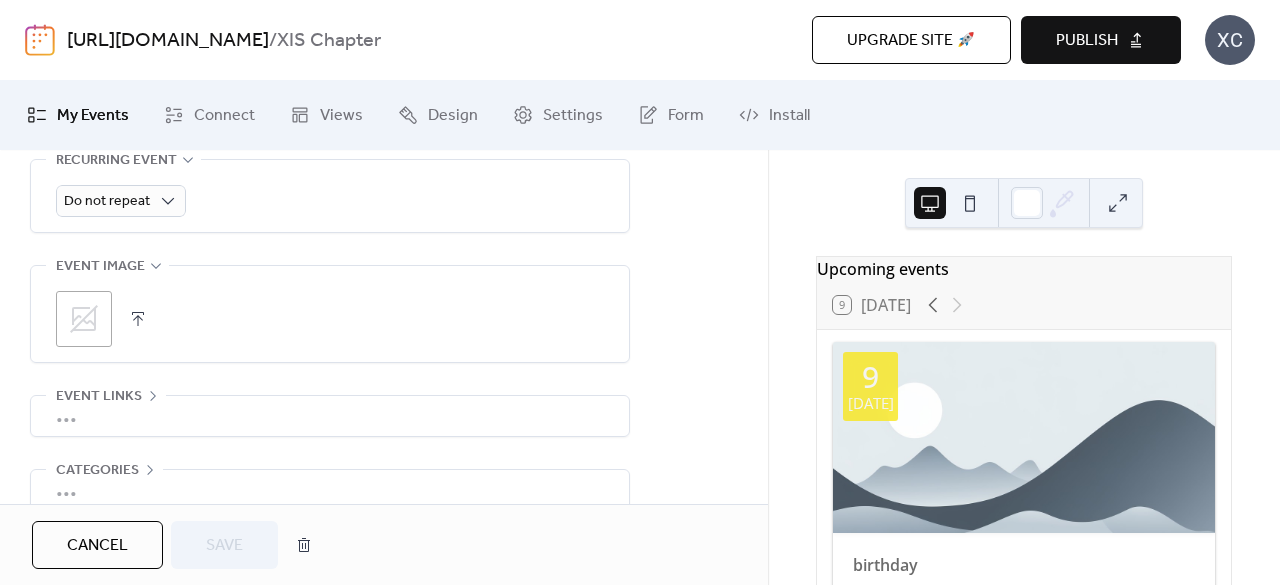 scroll, scrollTop: 1036, scrollLeft: 0, axis: vertical 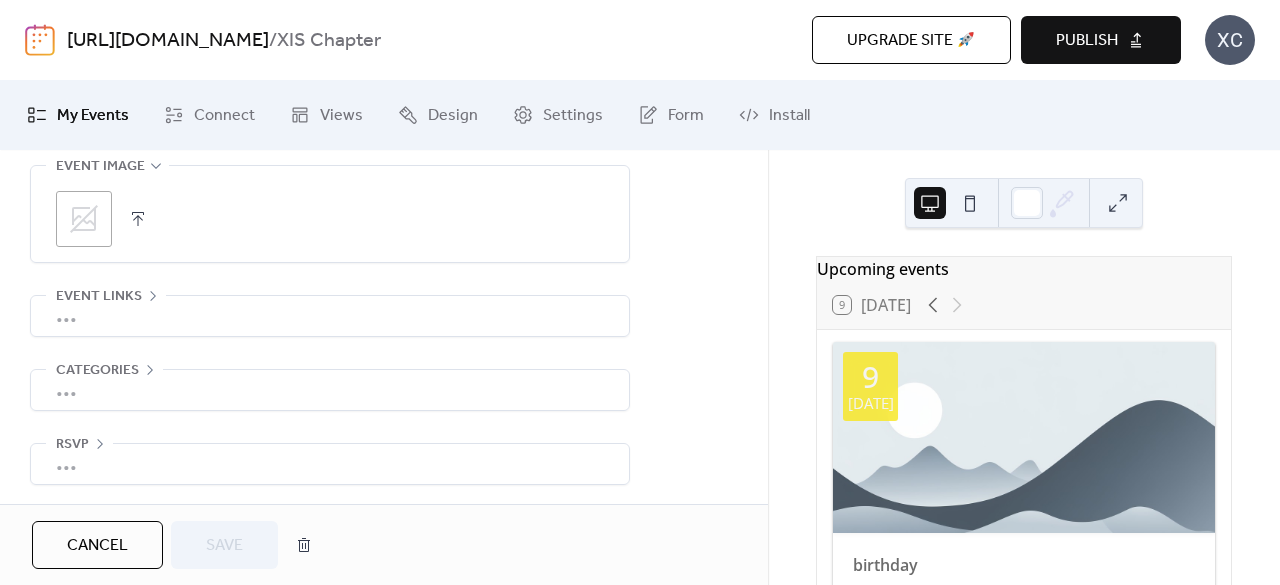 click on "Publish" at bounding box center [1087, 41] 